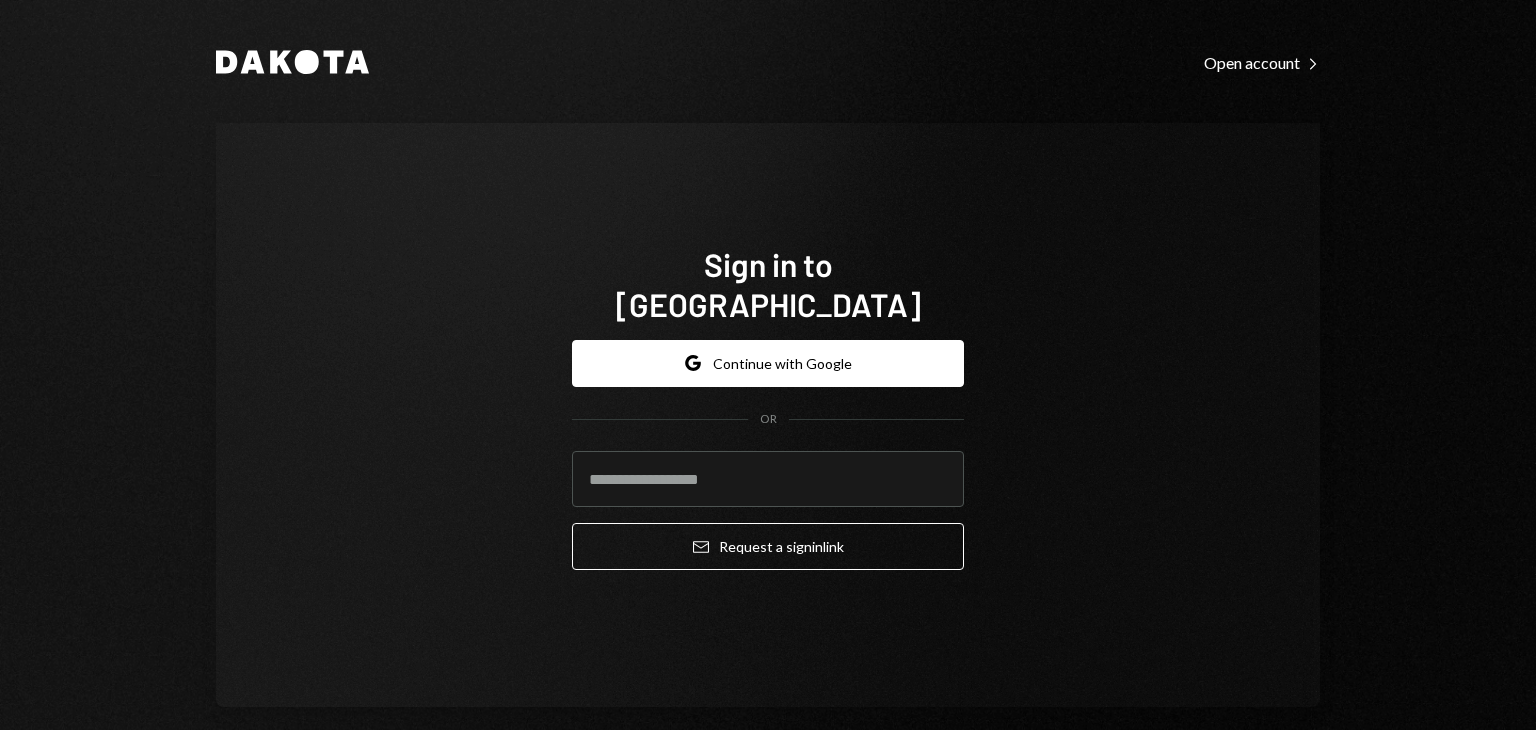 scroll, scrollTop: 0, scrollLeft: 0, axis: both 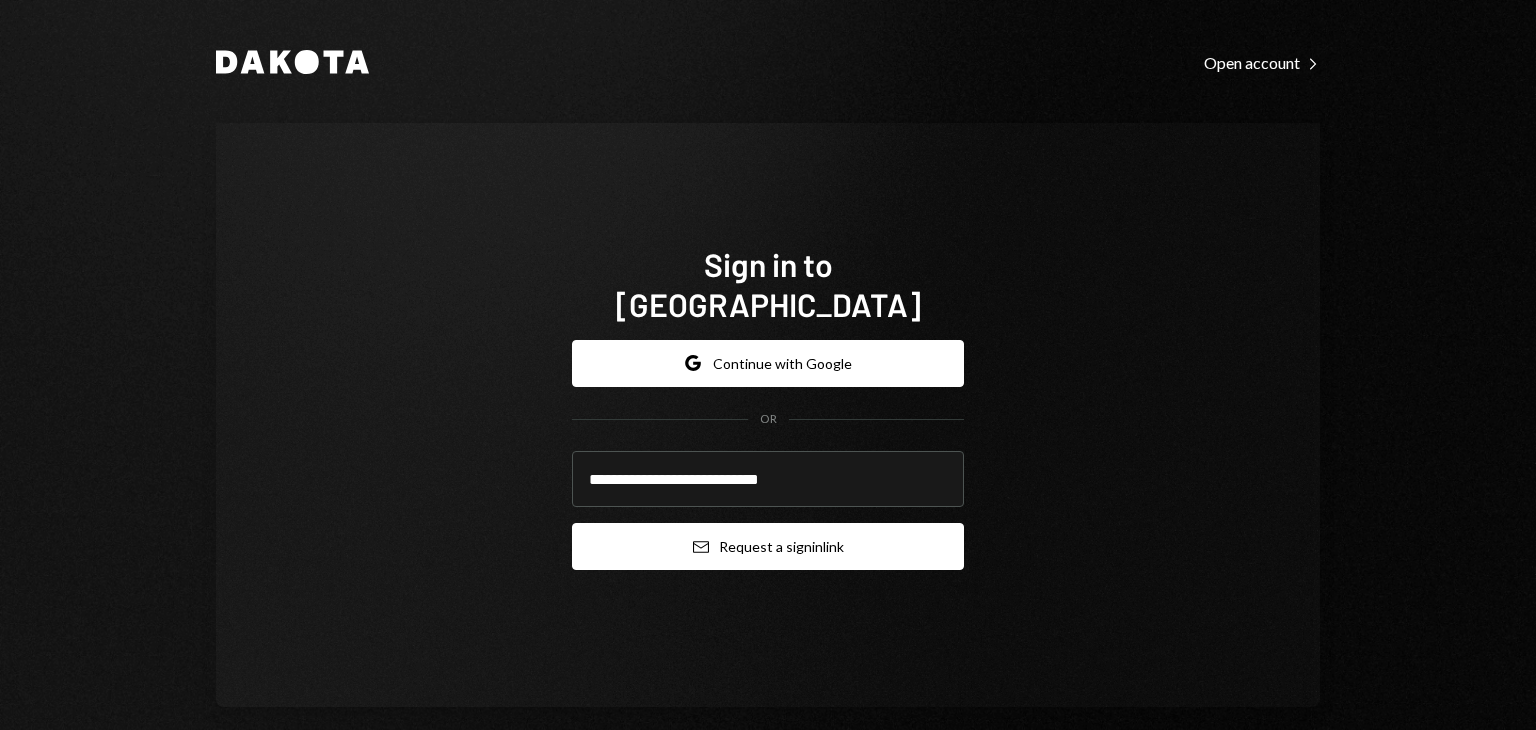 click on "Email Request a sign  in  link" at bounding box center (768, 546) 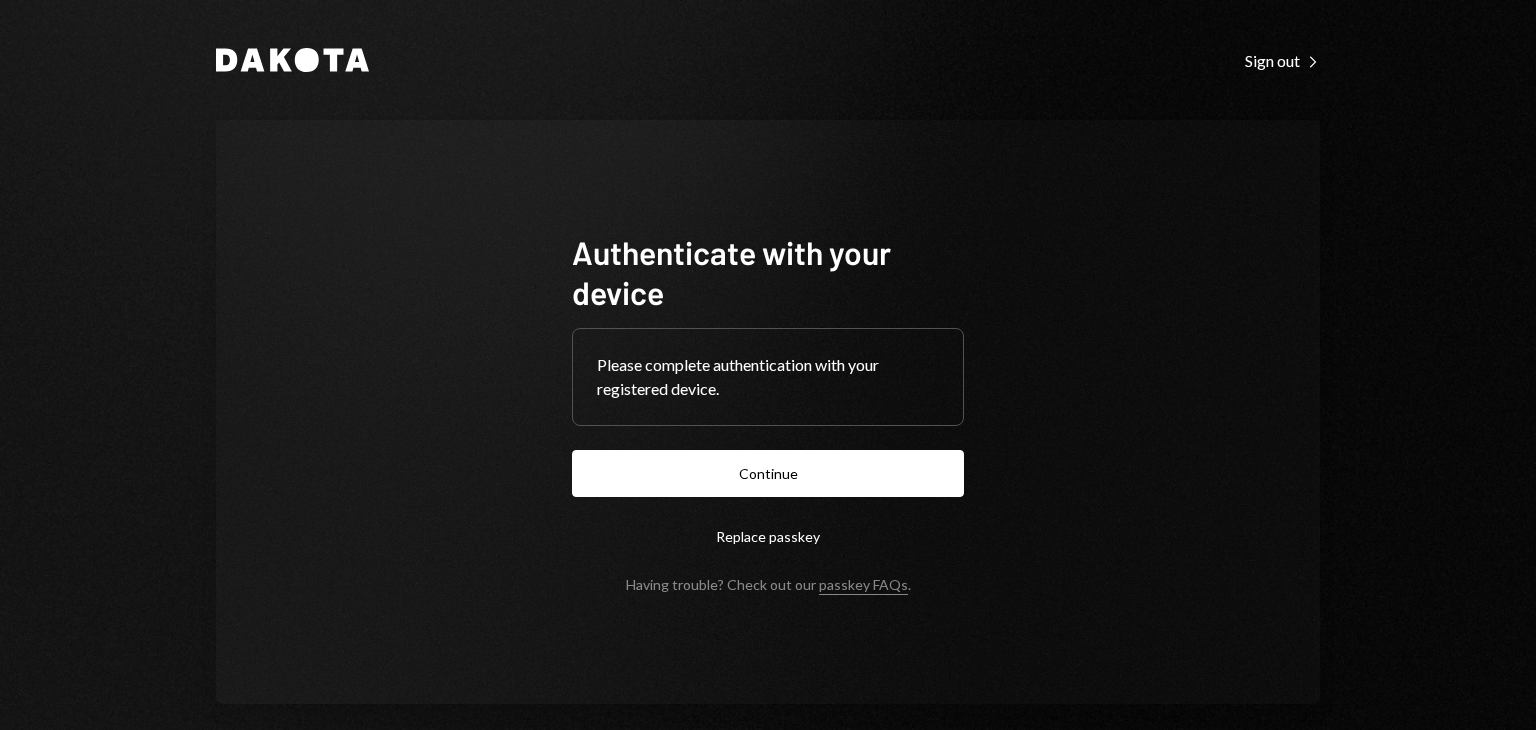scroll, scrollTop: 0, scrollLeft: 0, axis: both 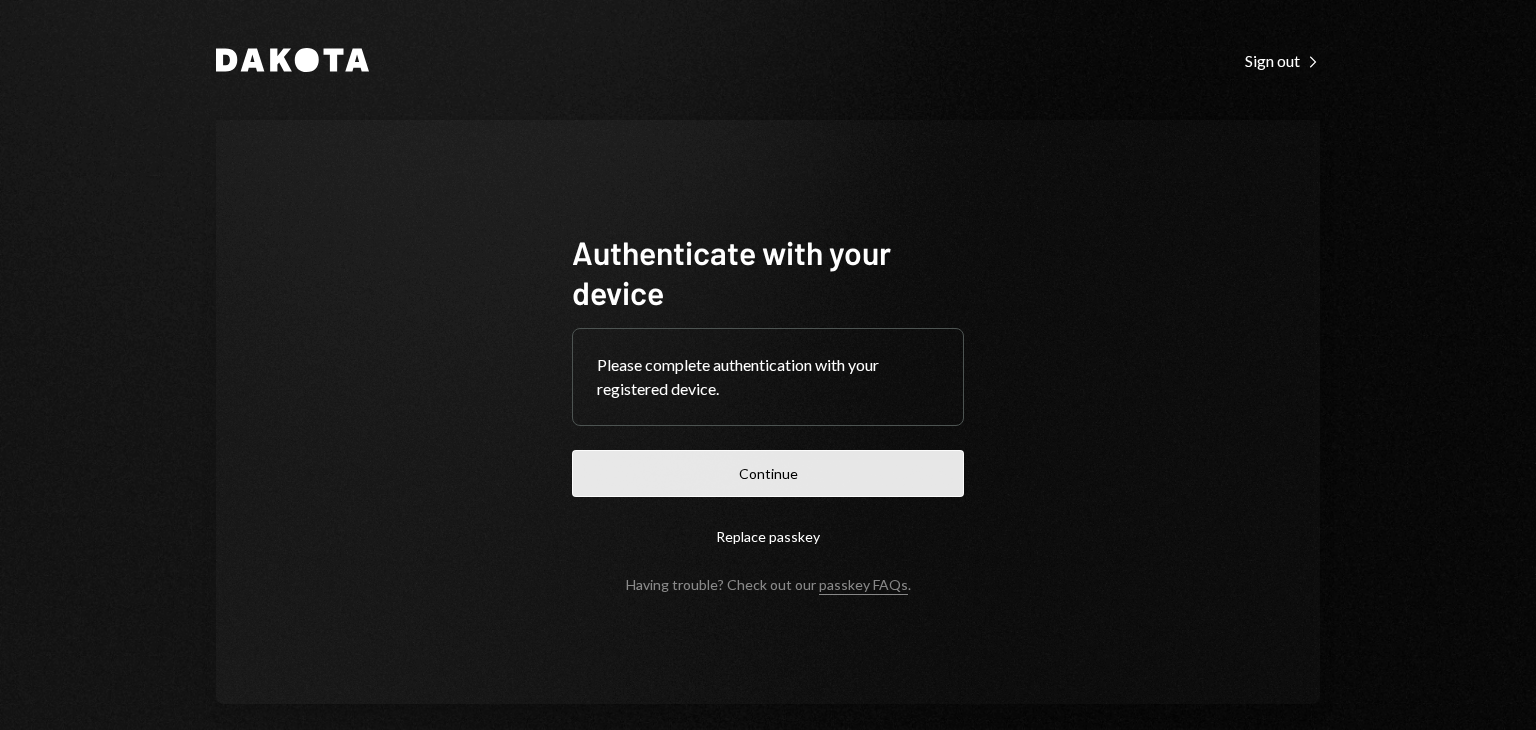click on "Continue" at bounding box center [768, 473] 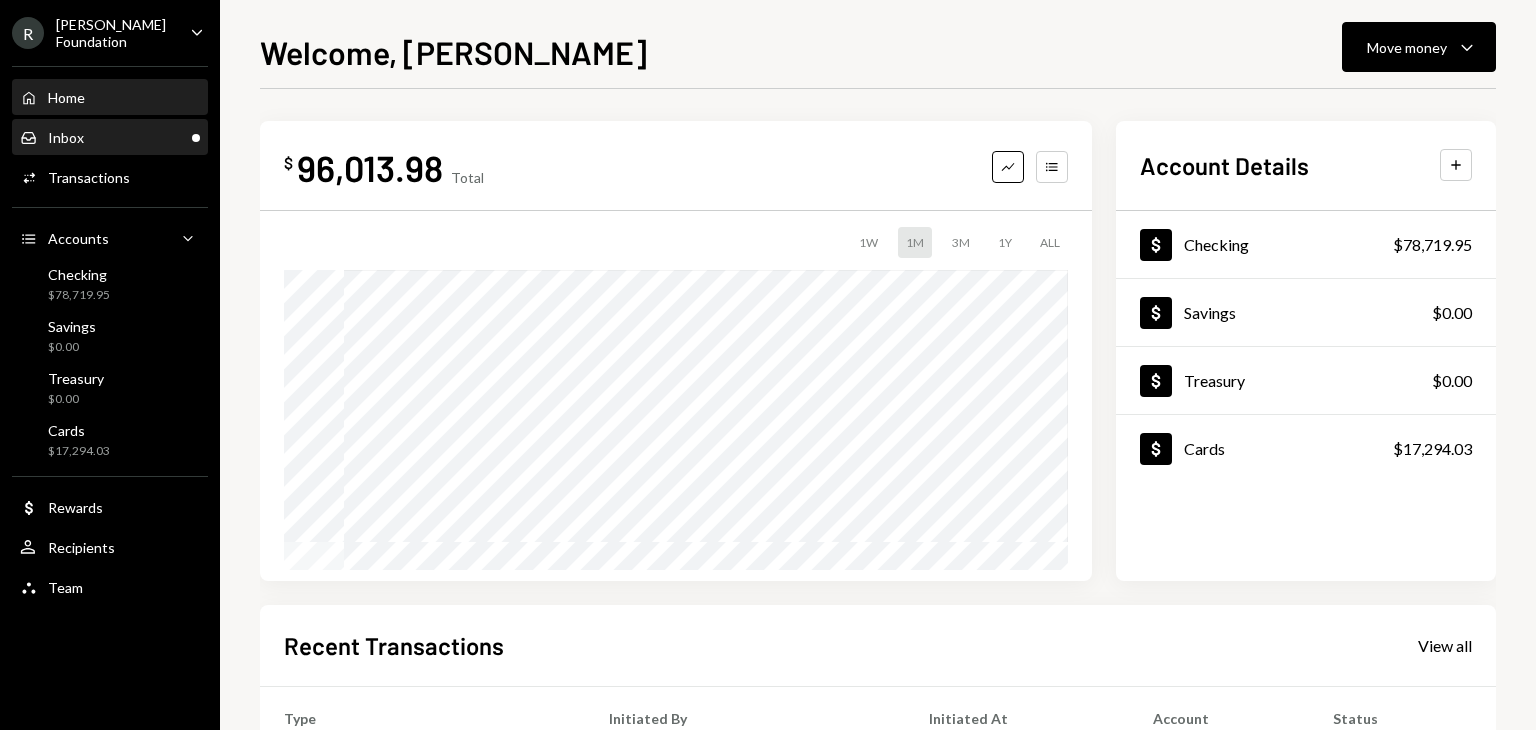 click on "Inbox Inbox" at bounding box center (110, 138) 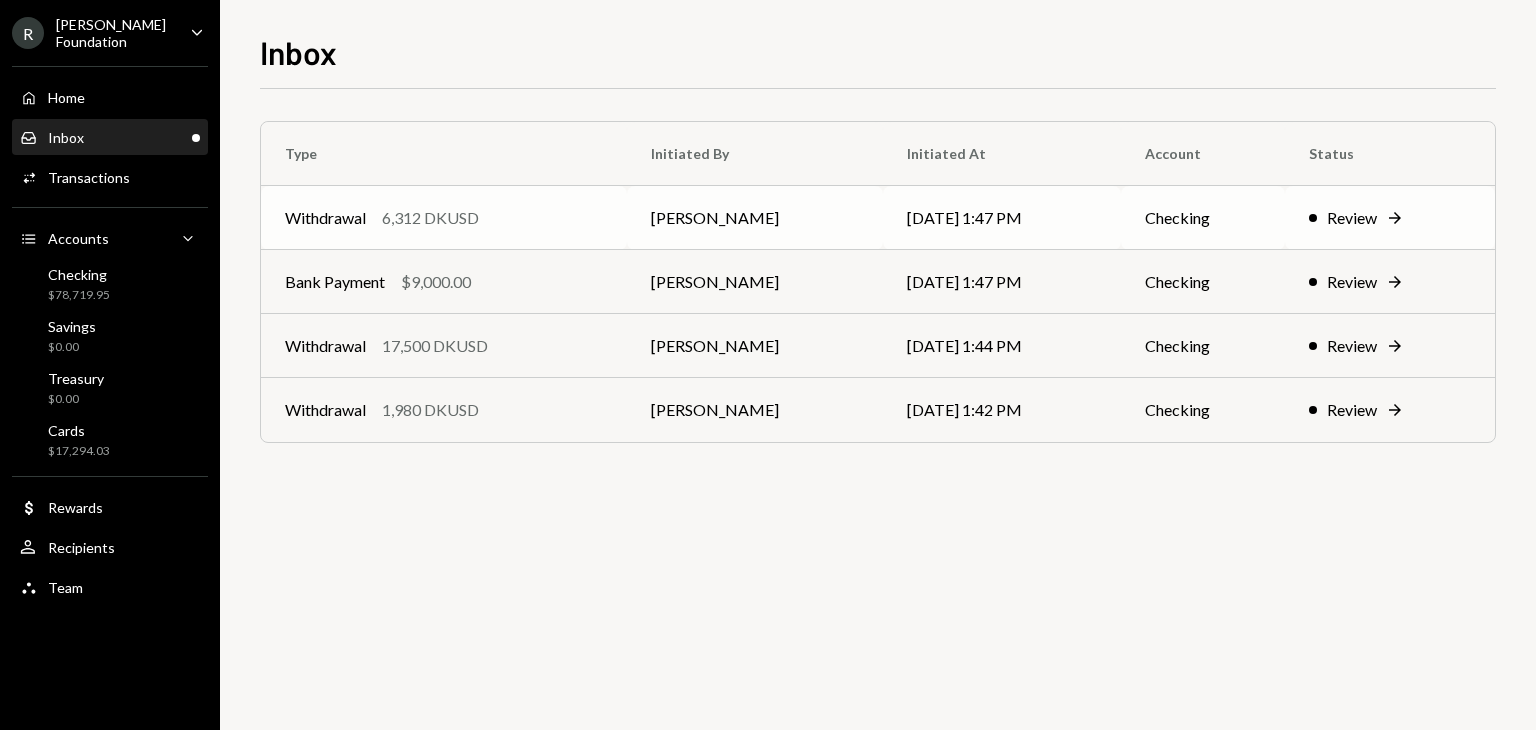 click on "[DATE] 1:47 PM" at bounding box center [1001, 218] 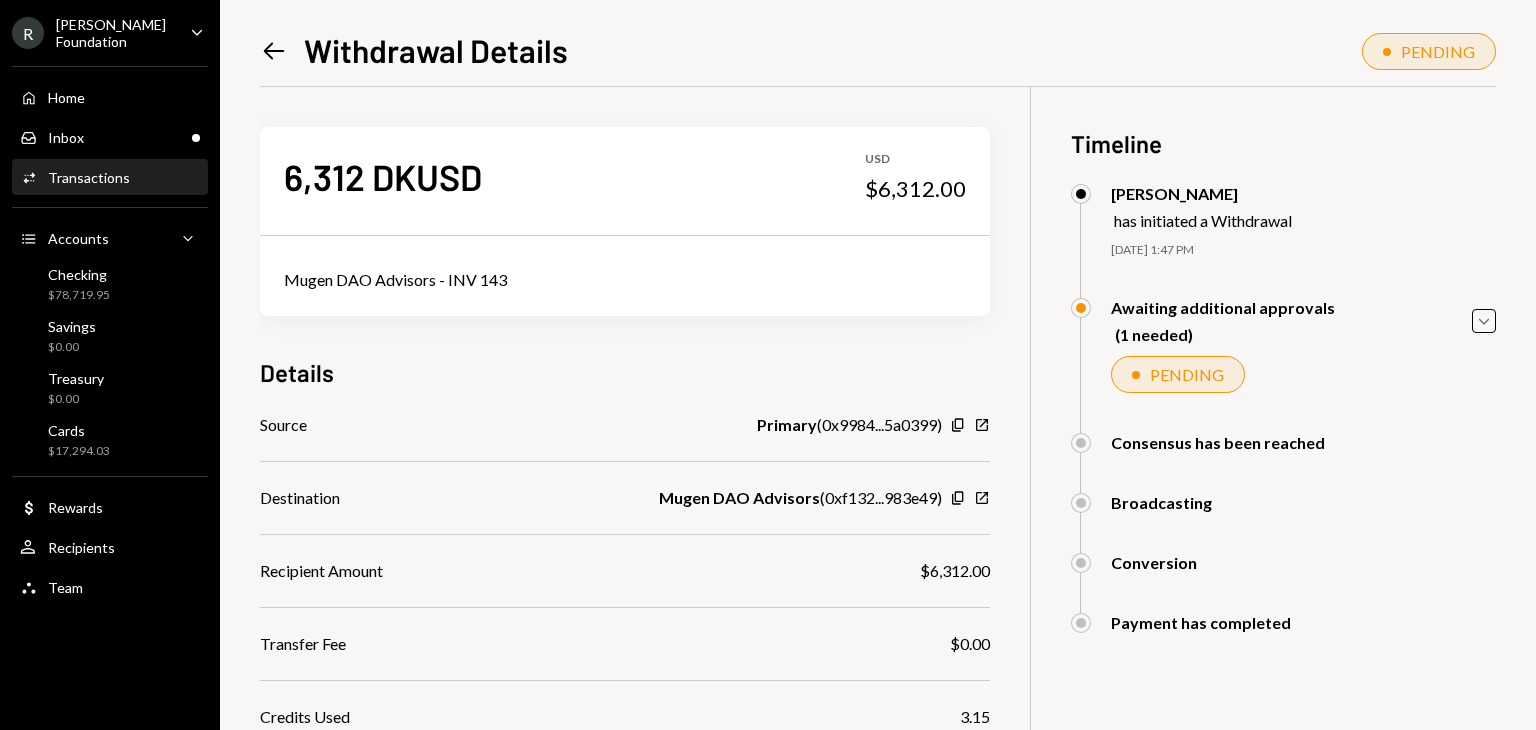 click on "Left Arrow" 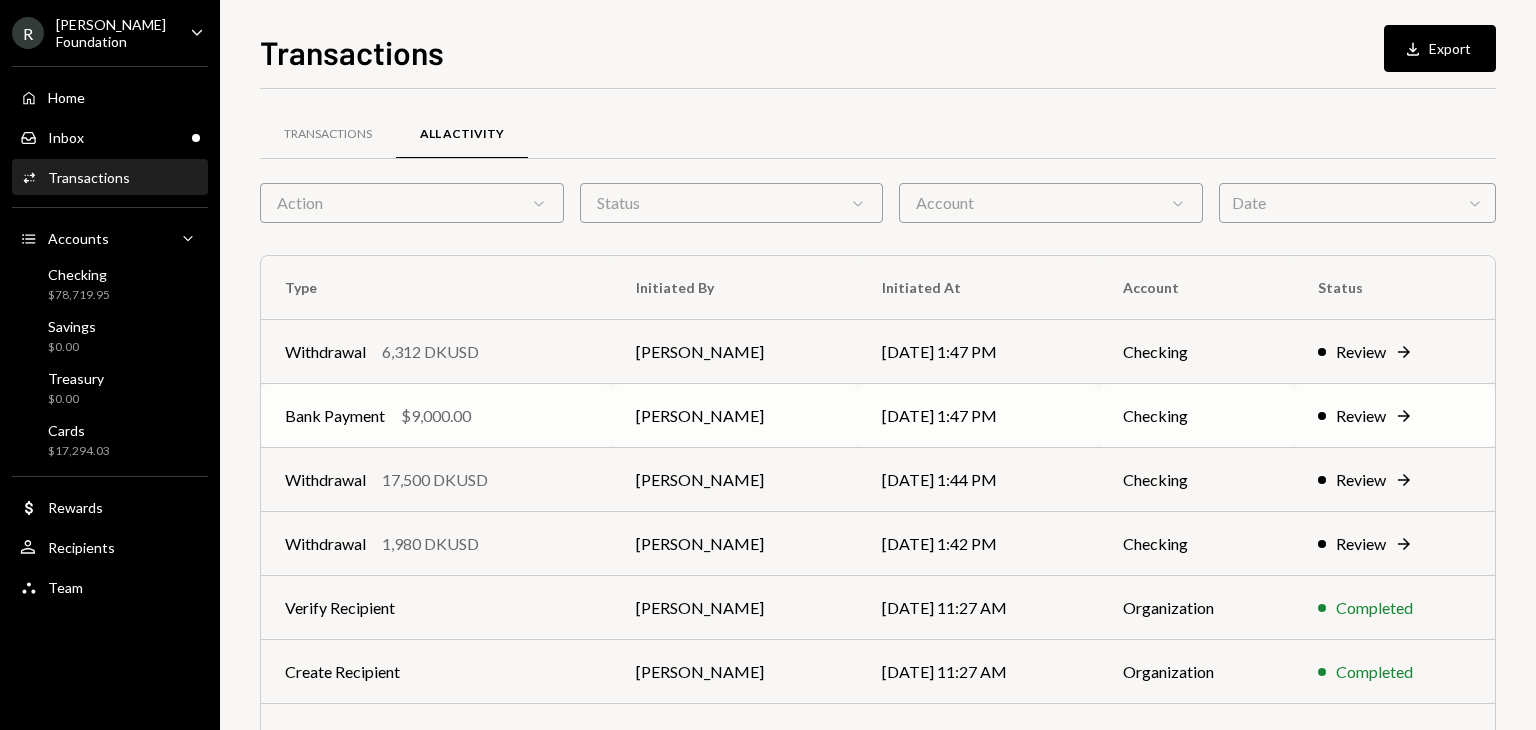 click on "Bank Payment $9,000.00" at bounding box center [436, 416] 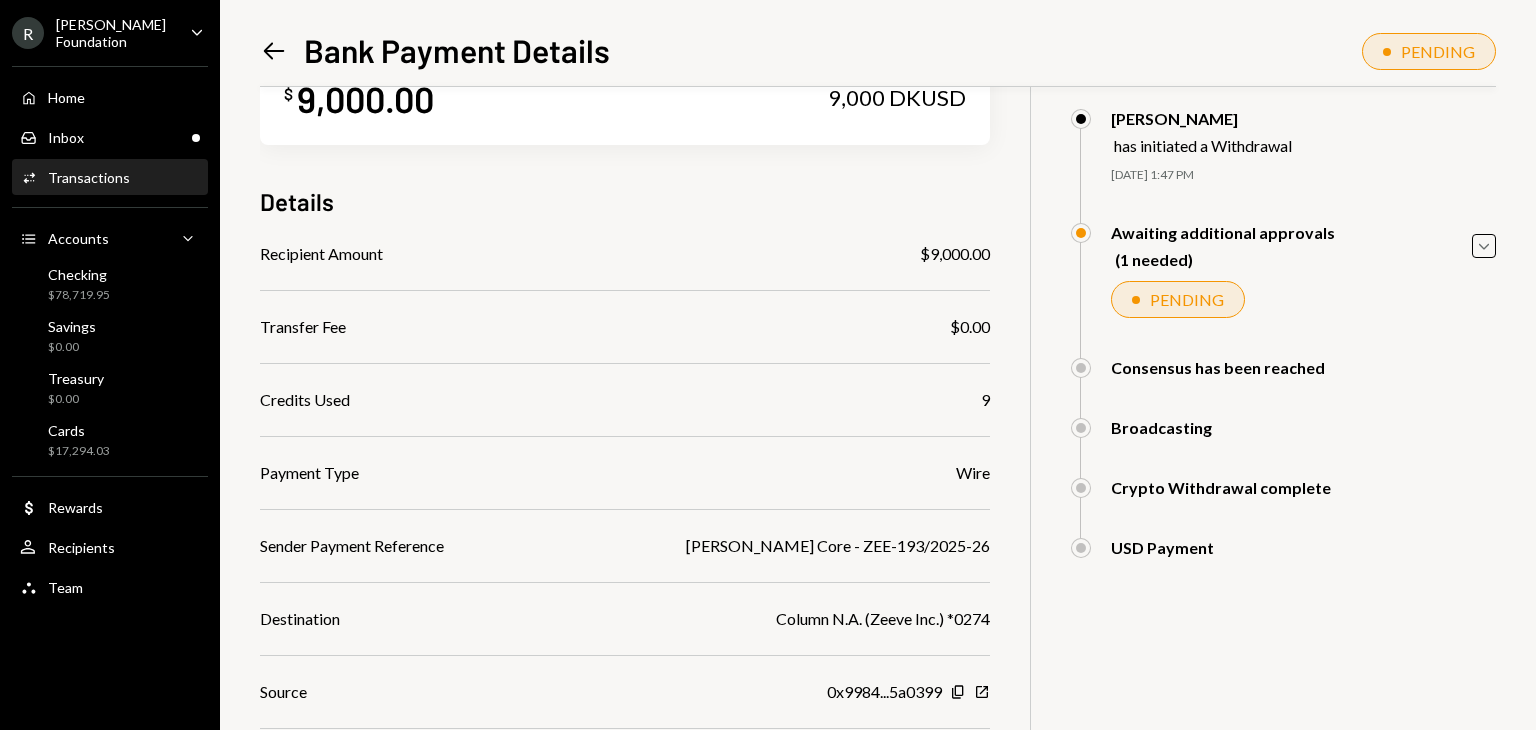 scroll, scrollTop: 0, scrollLeft: 0, axis: both 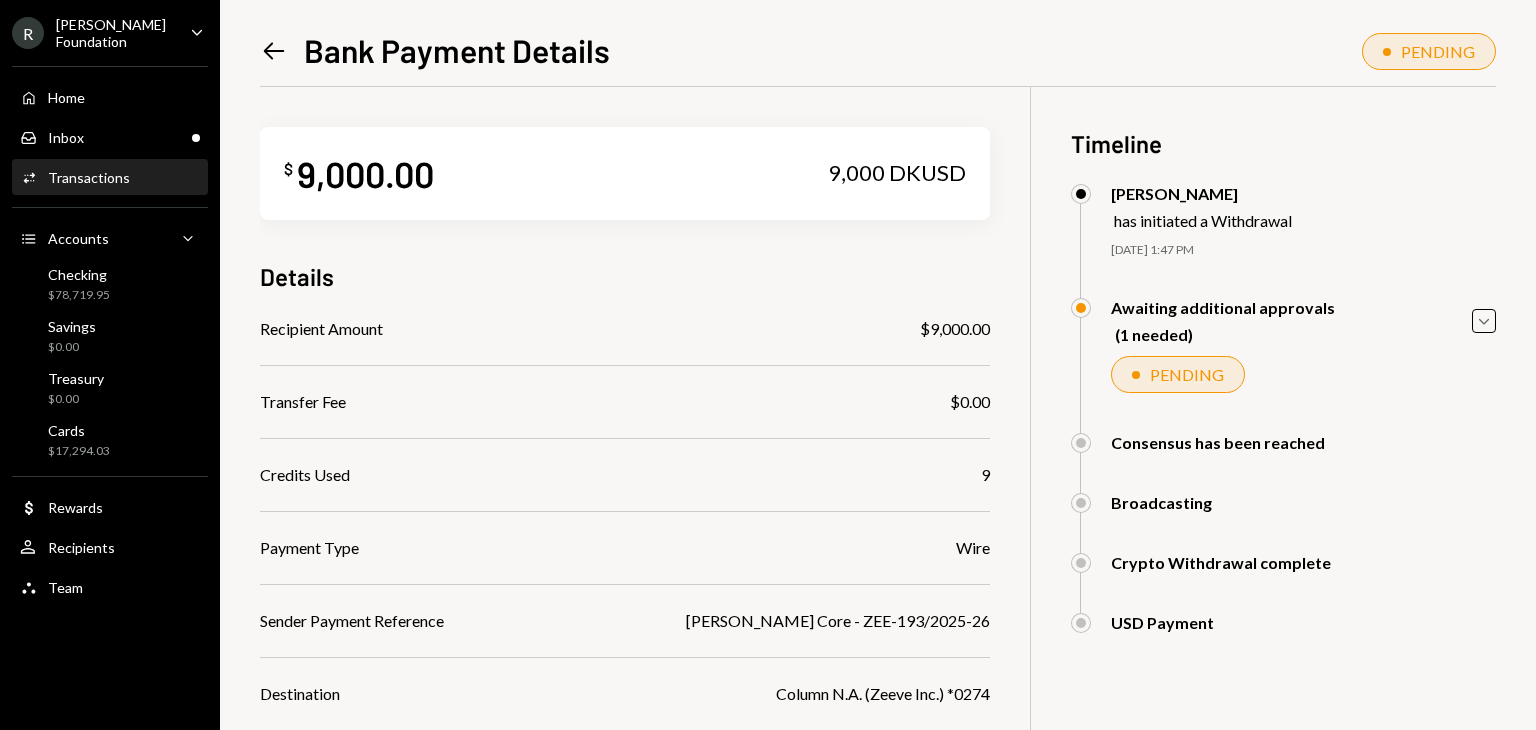 click on "Left Arrow" 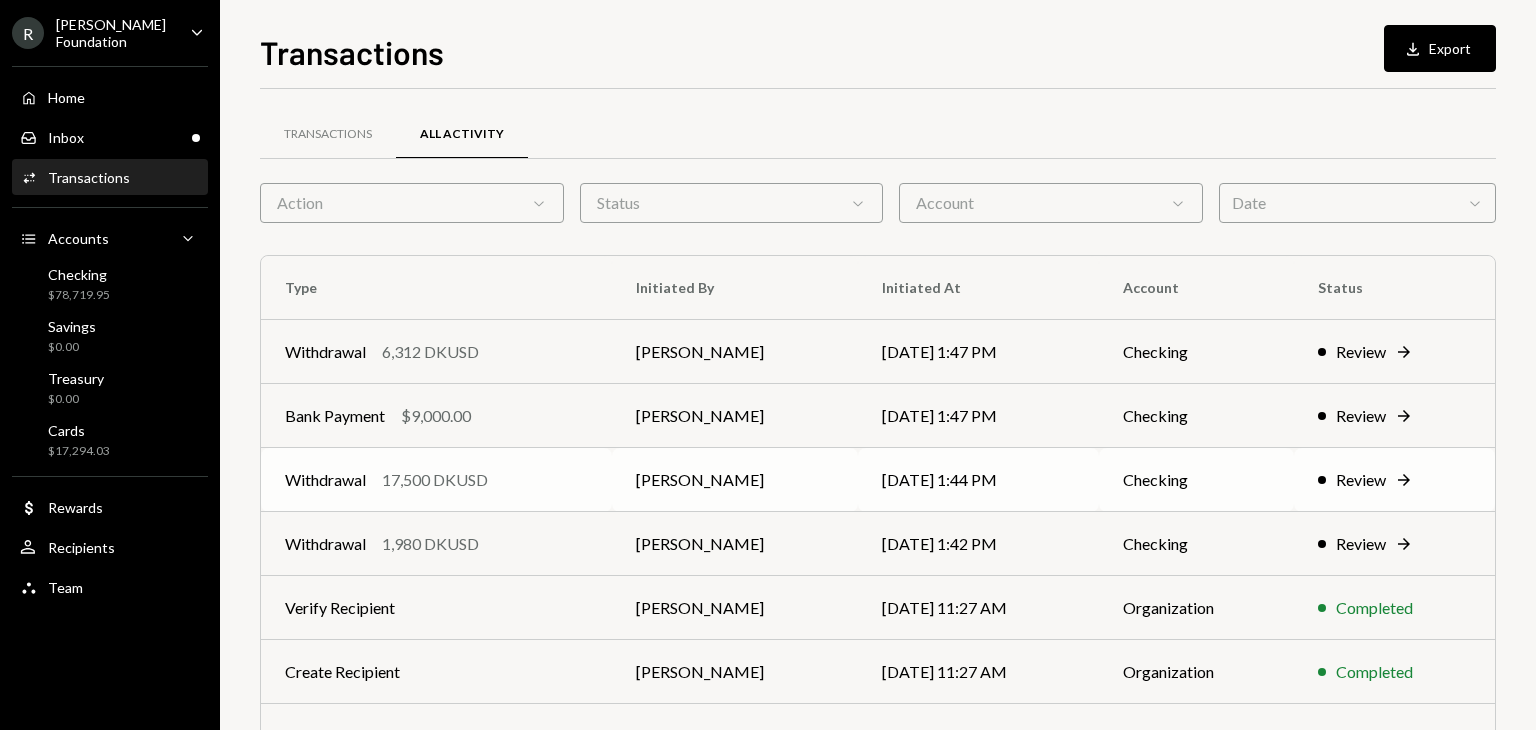 click on "17,500  DKUSD" at bounding box center [435, 480] 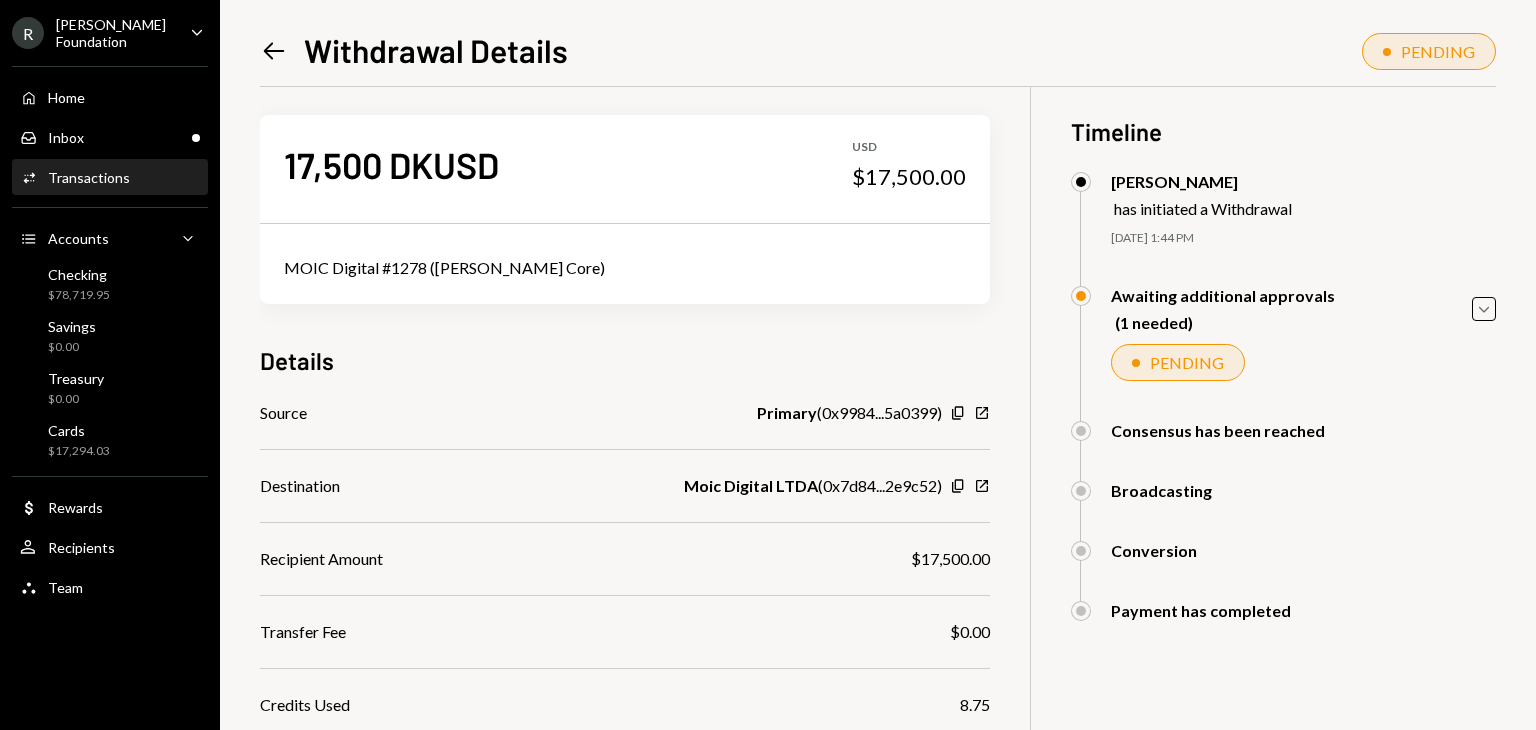scroll, scrollTop: 0, scrollLeft: 0, axis: both 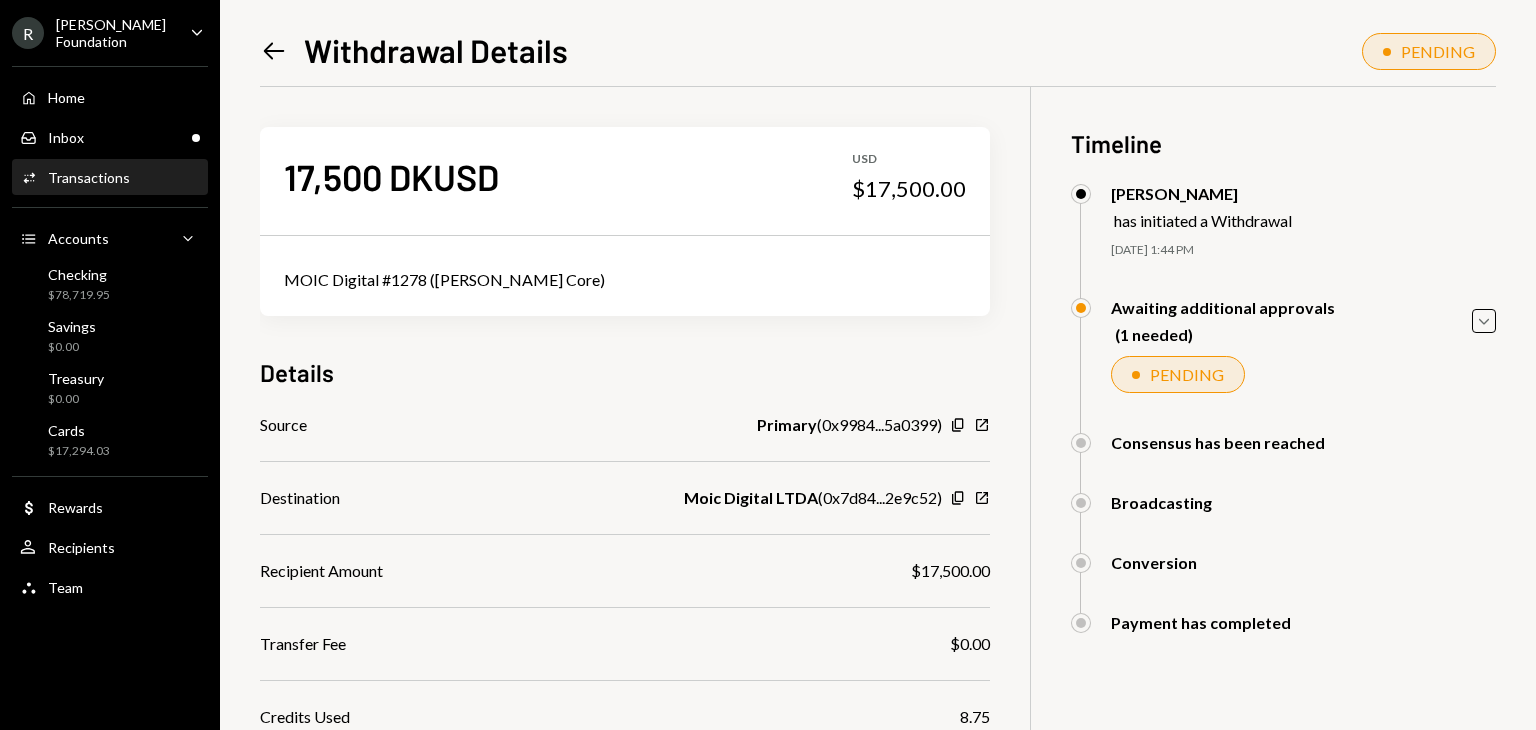 click 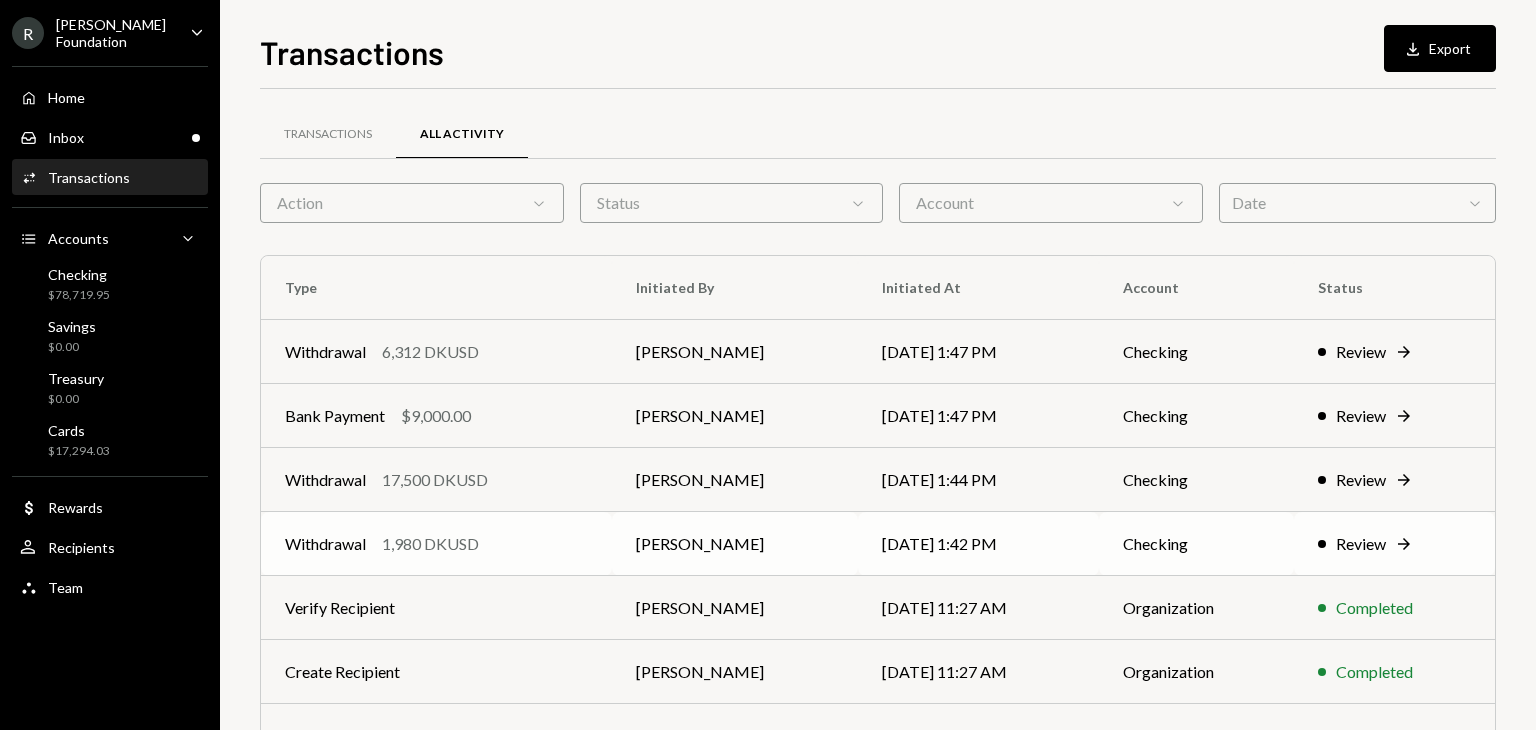 click on "1,980  DKUSD" at bounding box center [430, 544] 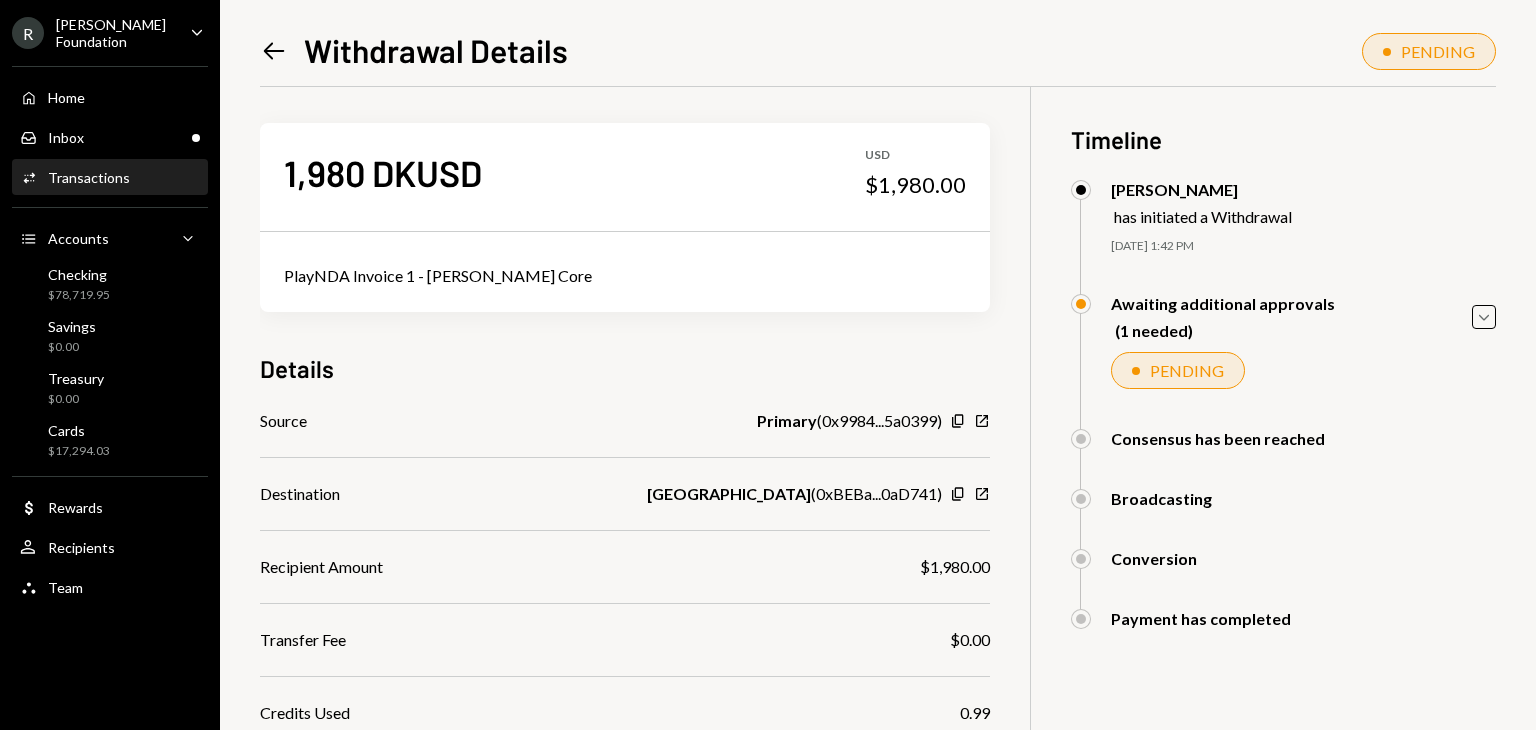 scroll, scrollTop: 0, scrollLeft: 0, axis: both 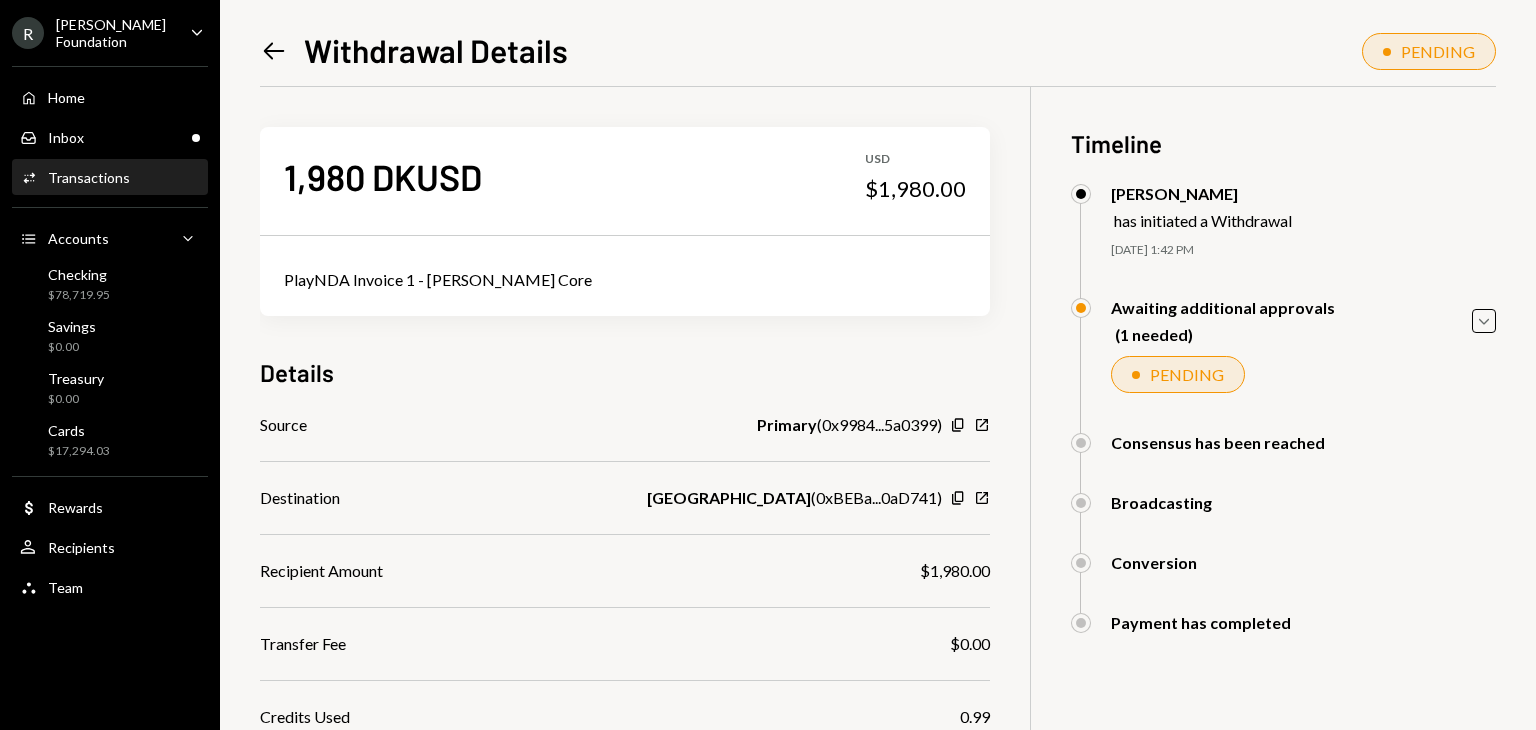 click on "Left Arrow" 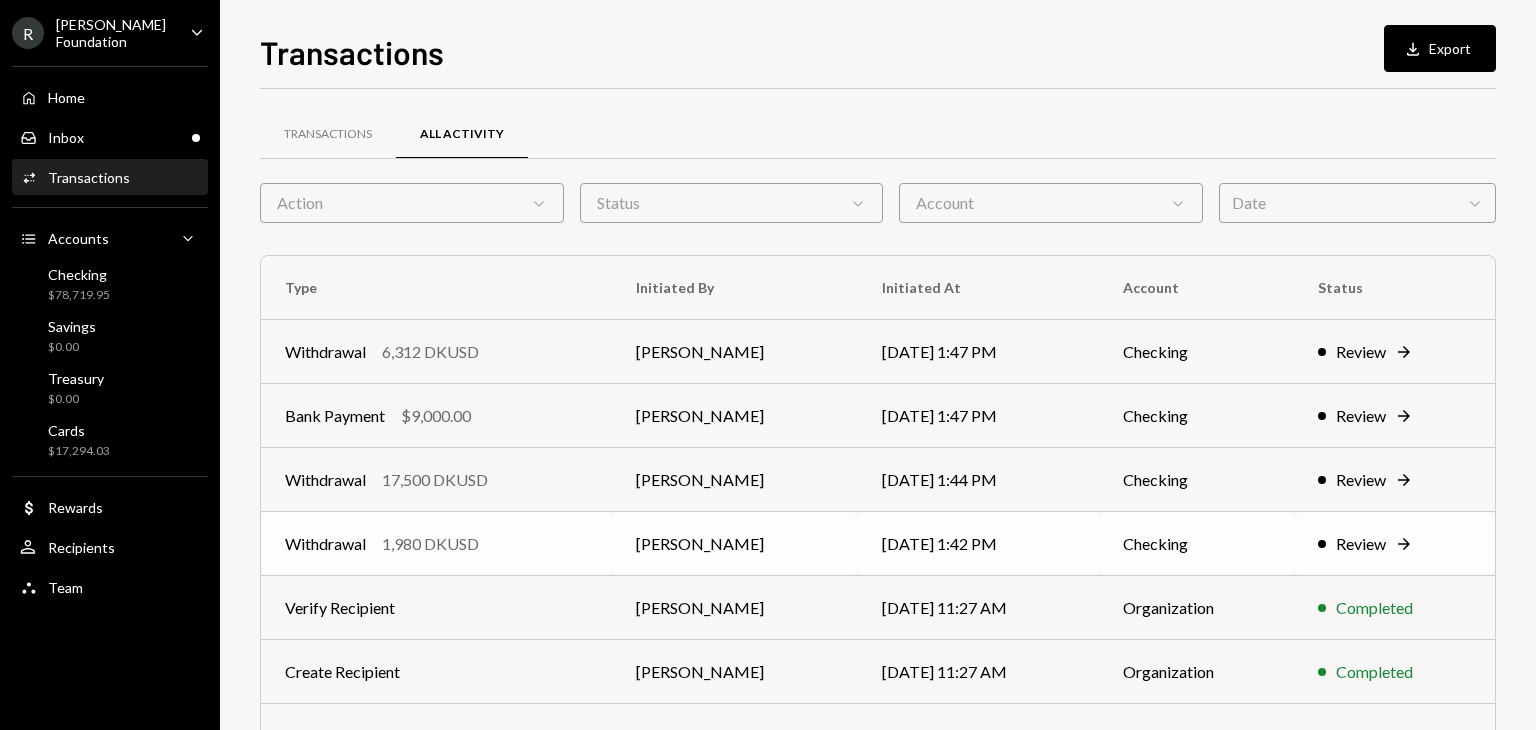 click on "Withdrawal 1,980  DKUSD" at bounding box center [436, 544] 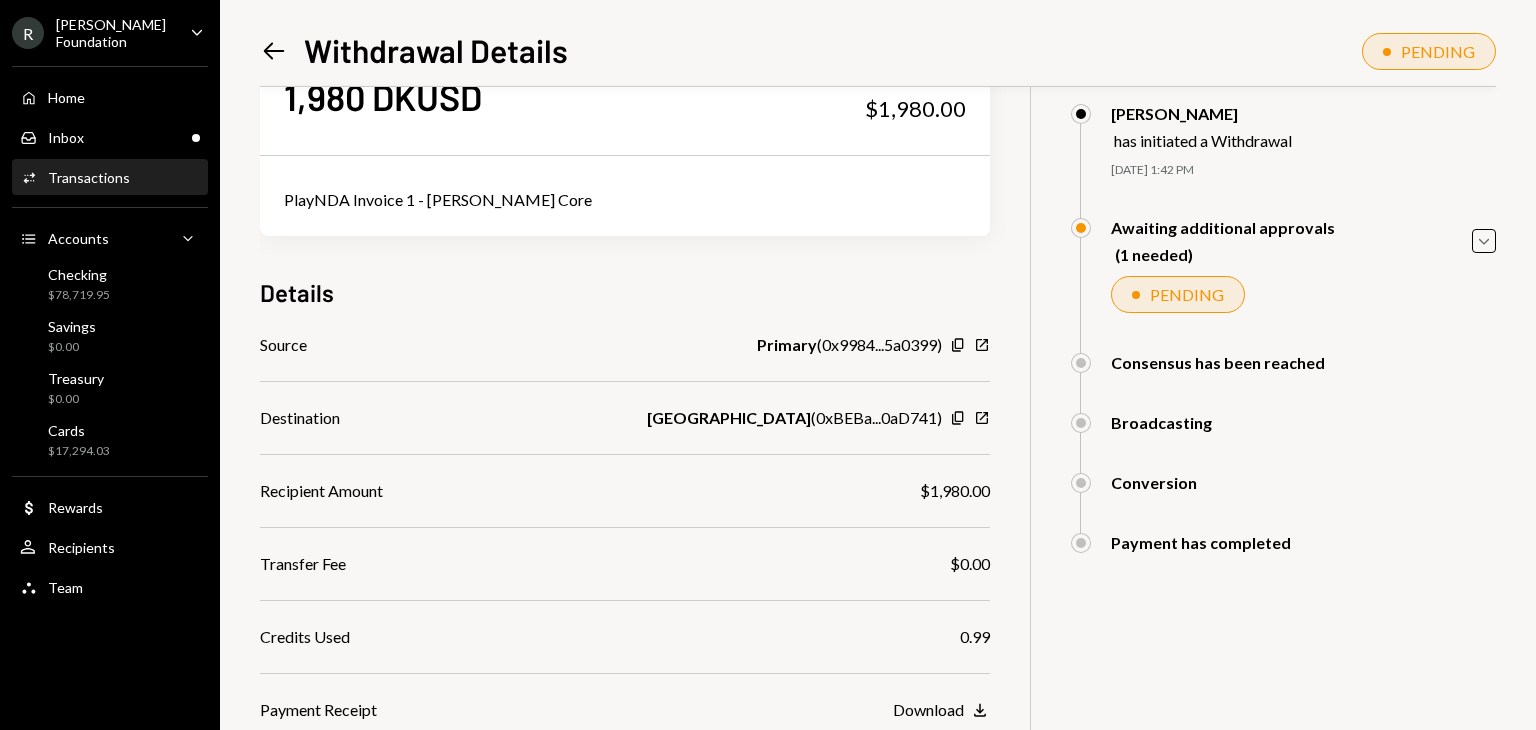 scroll, scrollTop: 0, scrollLeft: 0, axis: both 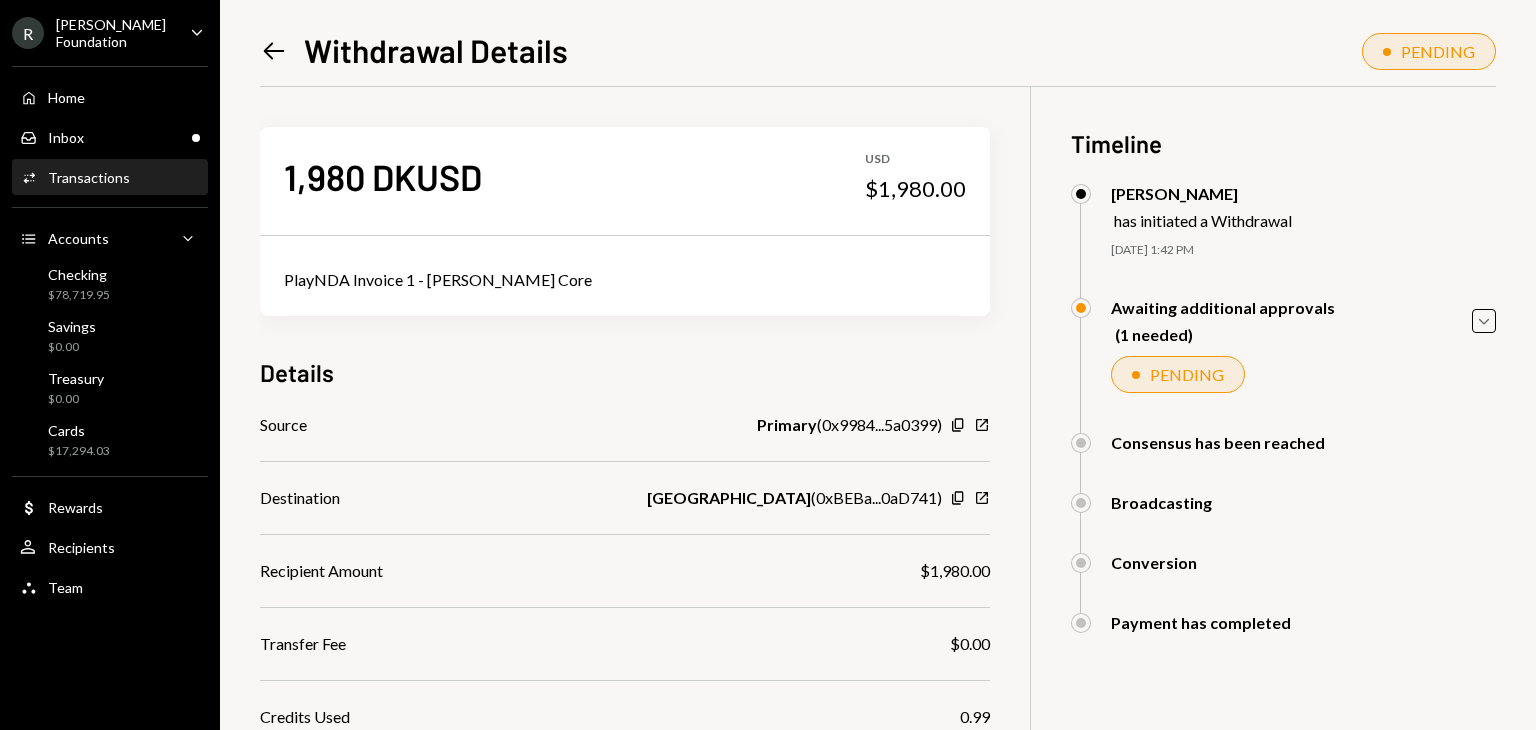 click on "Left Arrow" 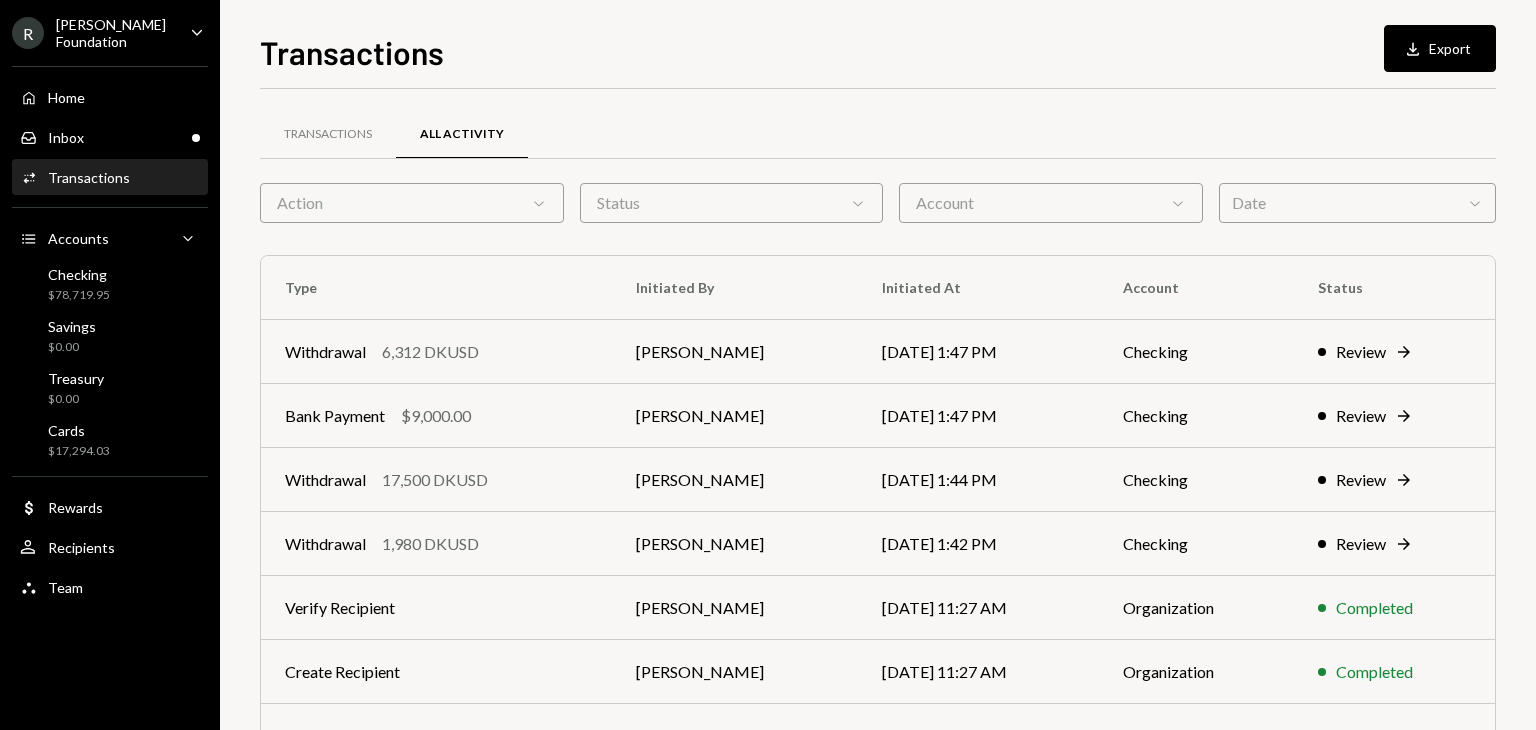 scroll, scrollTop: 0, scrollLeft: 0, axis: both 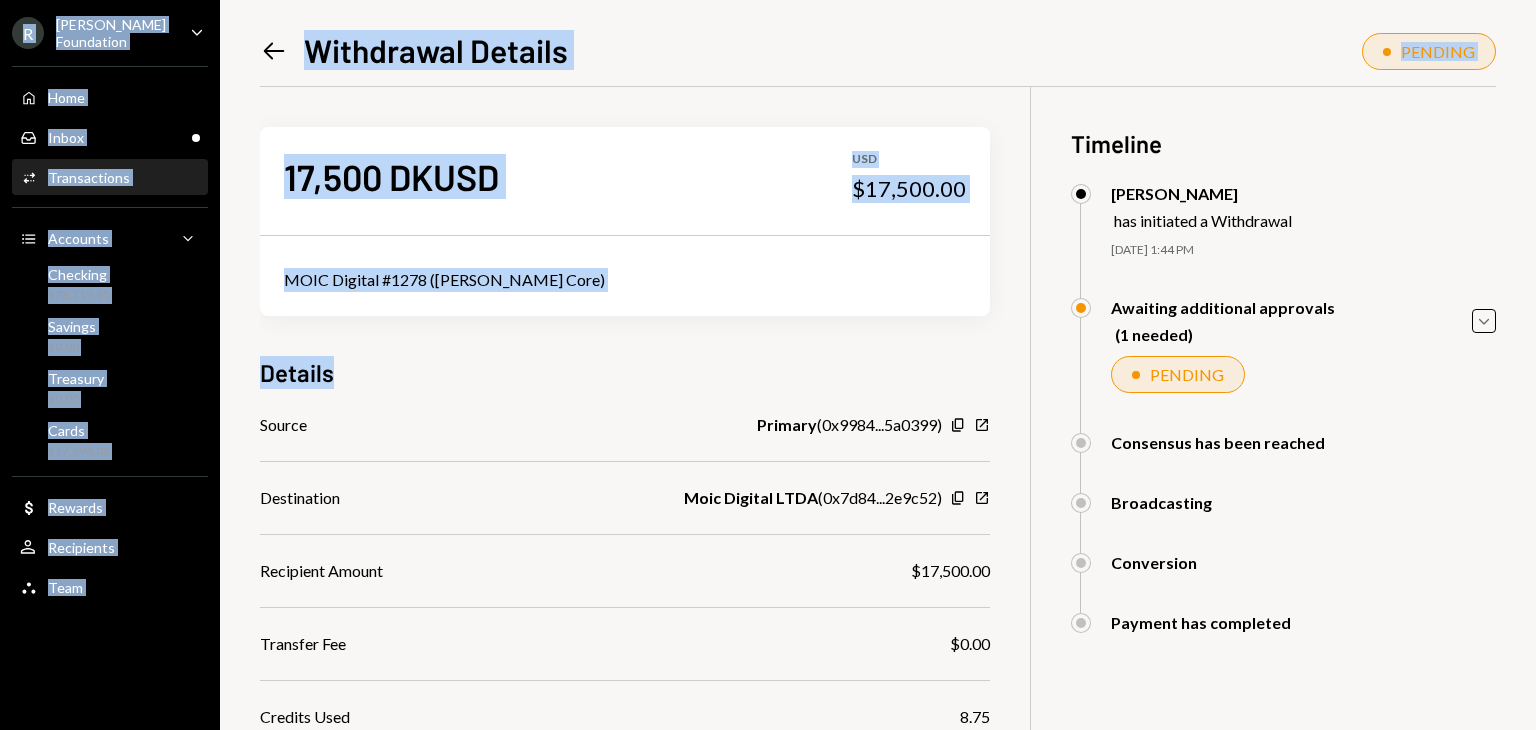 drag, startPoint x: 841, startPoint y: 374, endPoint x: 74, endPoint y: -72, distance: 887.2457 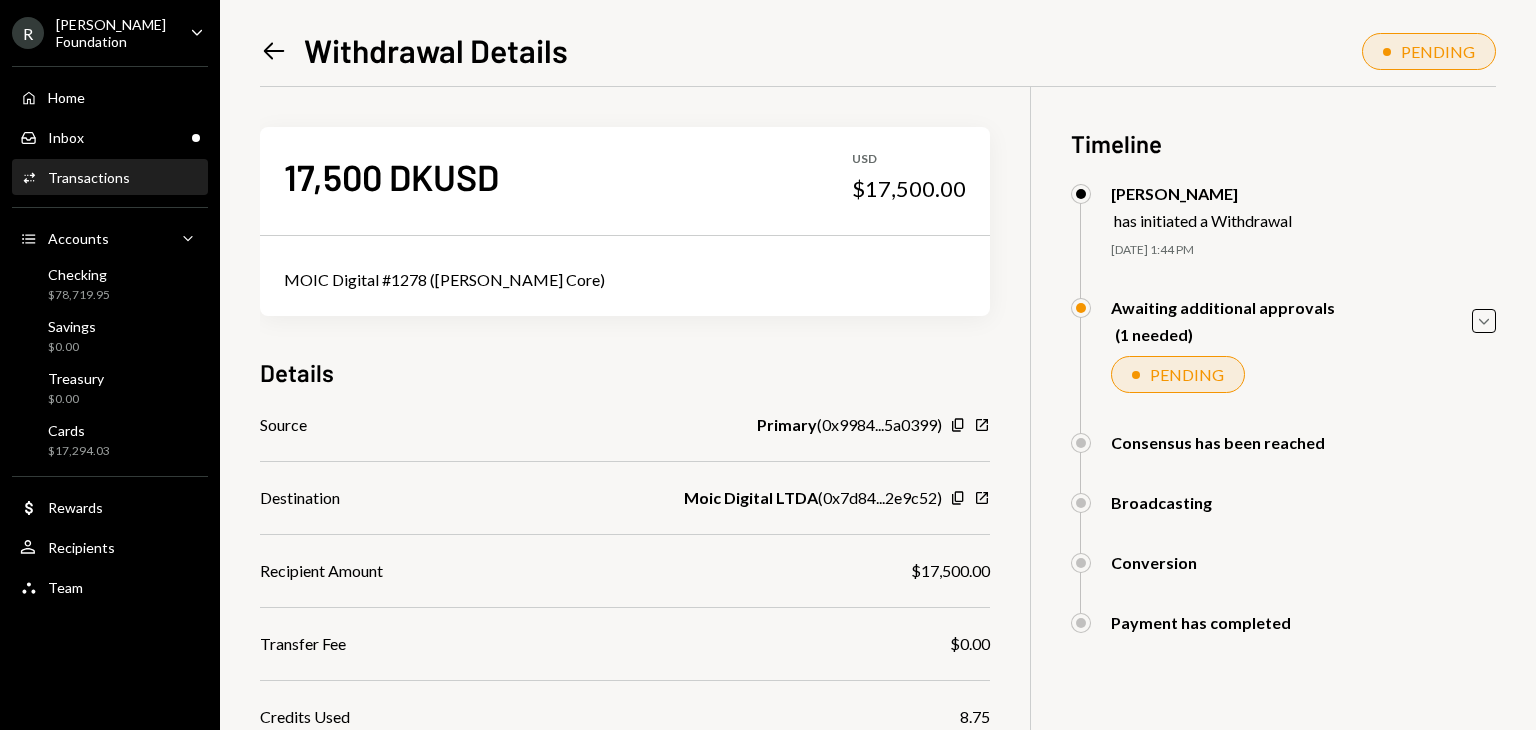 scroll, scrollTop: 246, scrollLeft: 0, axis: vertical 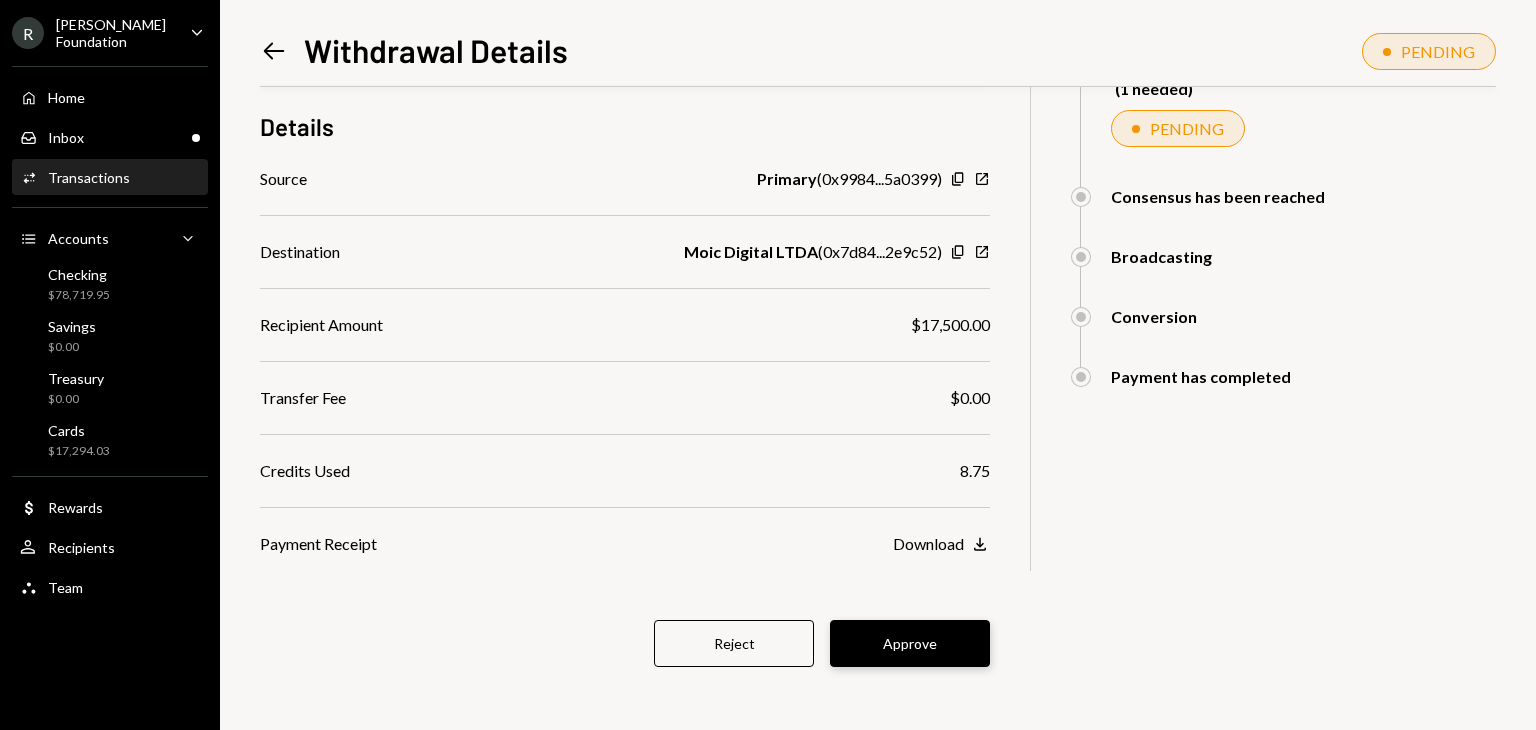 click on "Approve" at bounding box center (910, 643) 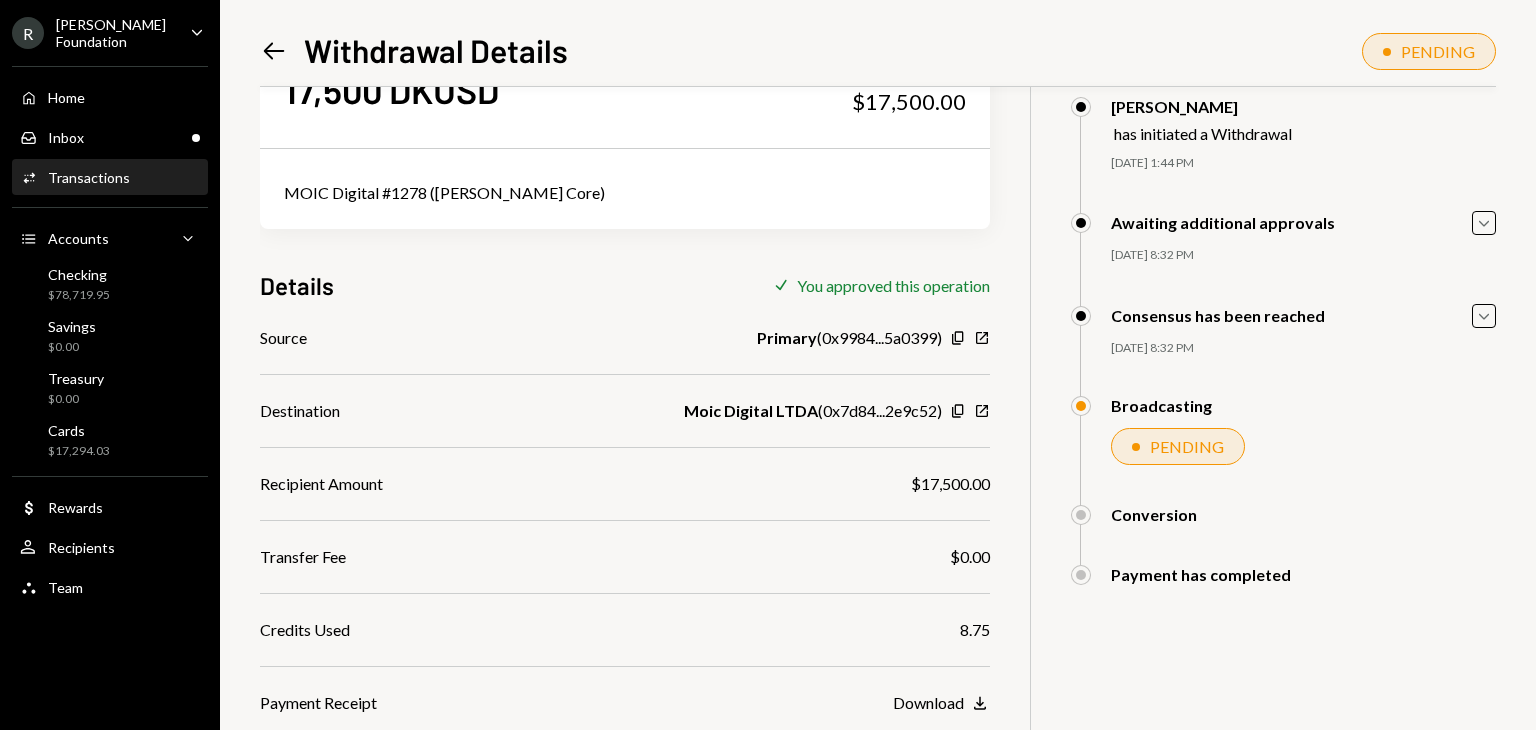 scroll, scrollTop: 86, scrollLeft: 0, axis: vertical 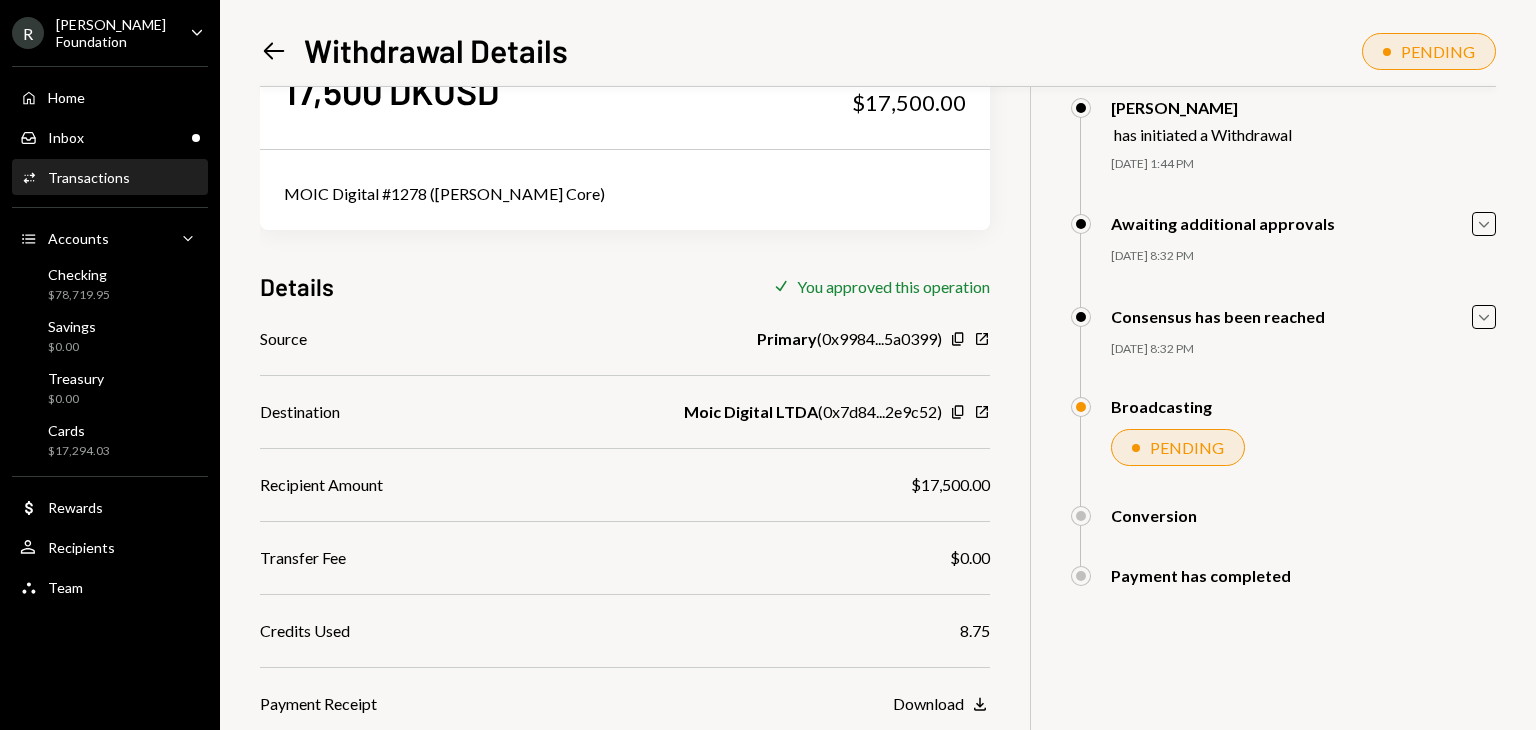 click on "Left Arrow" 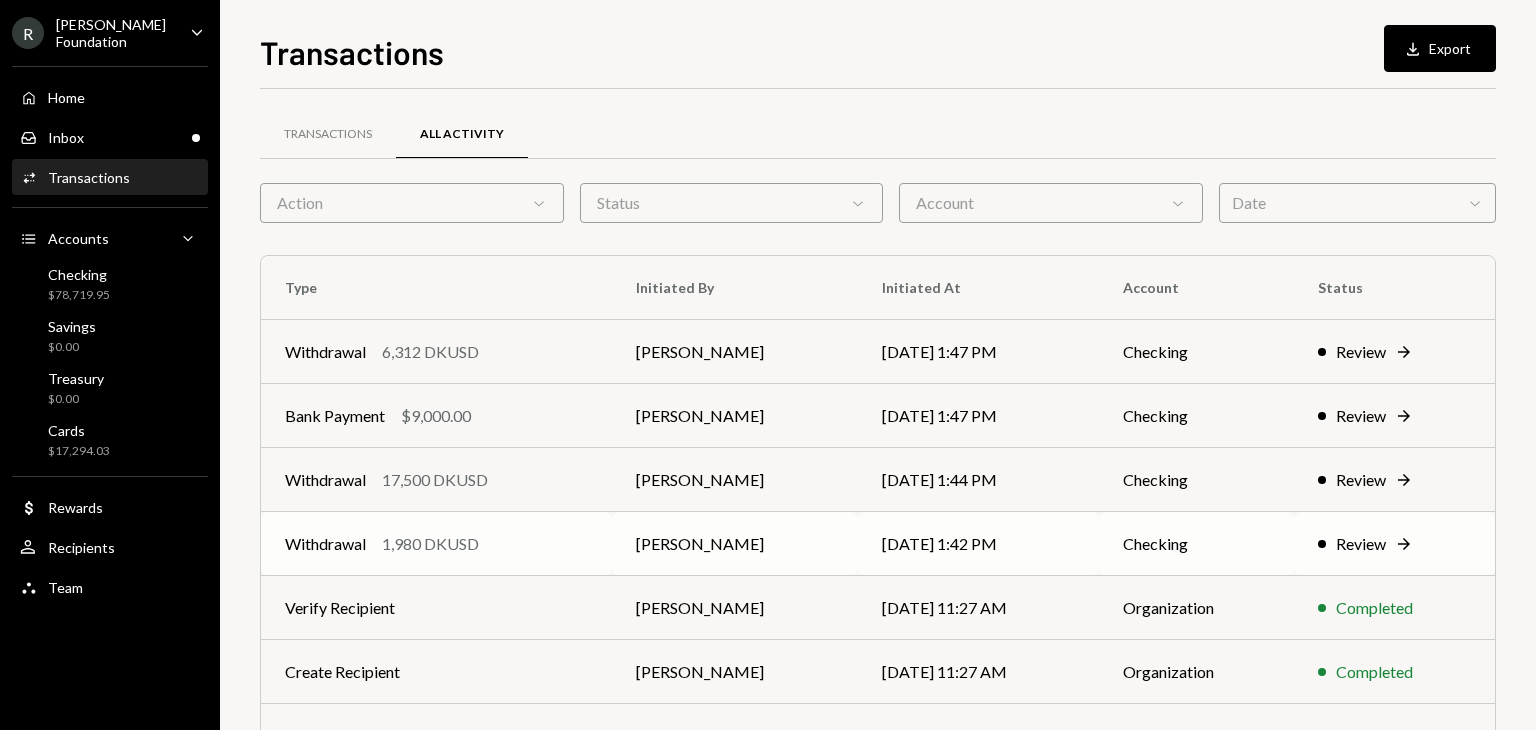 click on "[PERSON_NAME]" at bounding box center (735, 544) 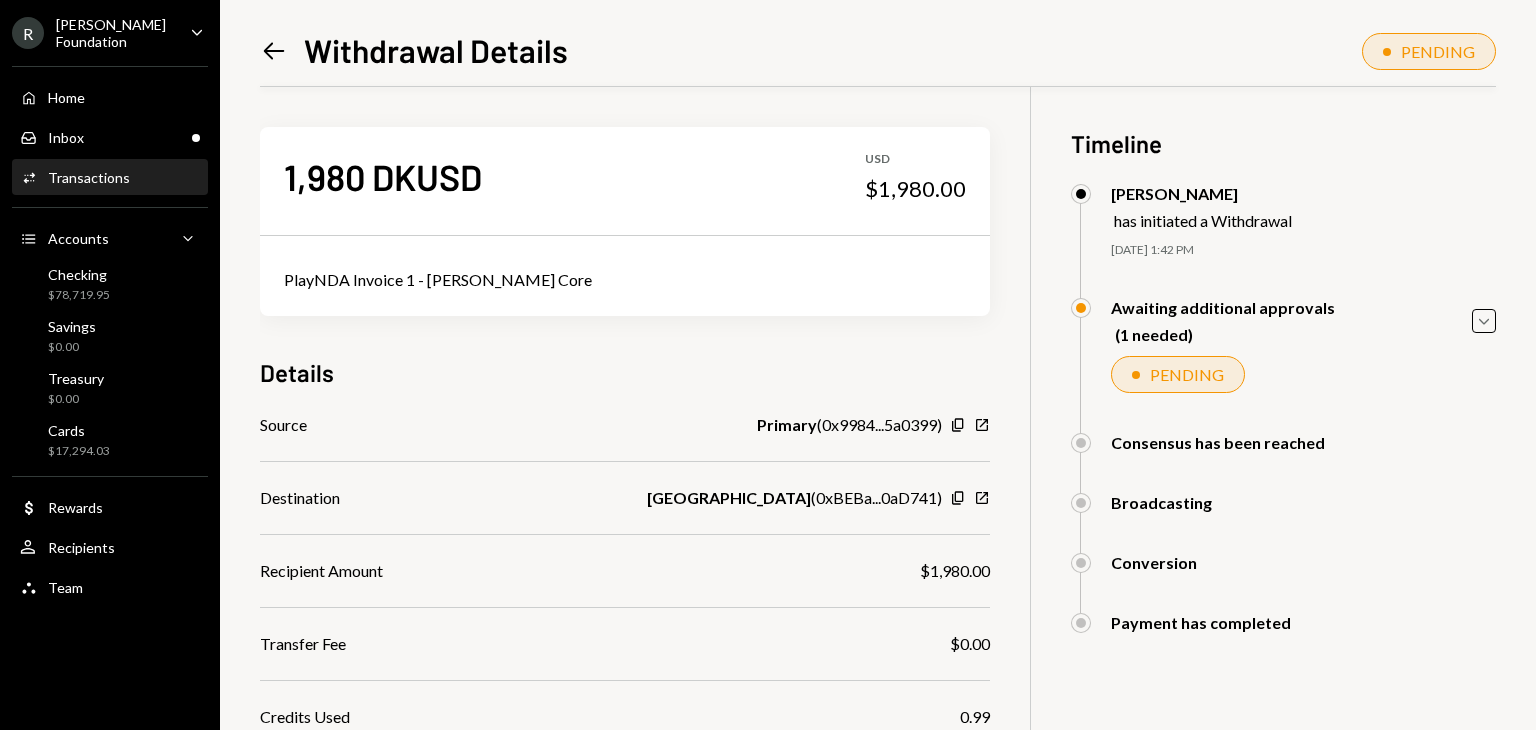 scroll, scrollTop: 246, scrollLeft: 0, axis: vertical 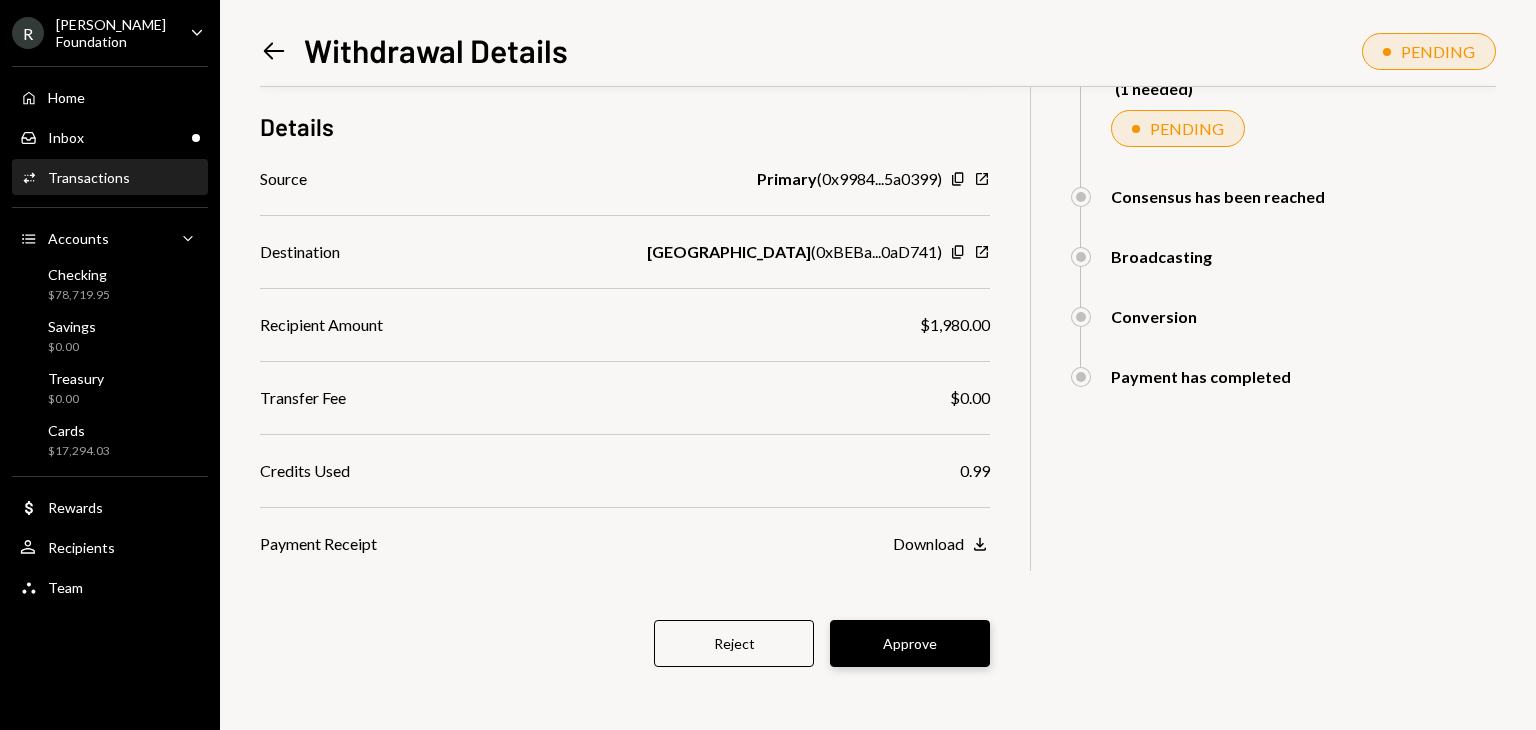 click on "Approve" at bounding box center (910, 643) 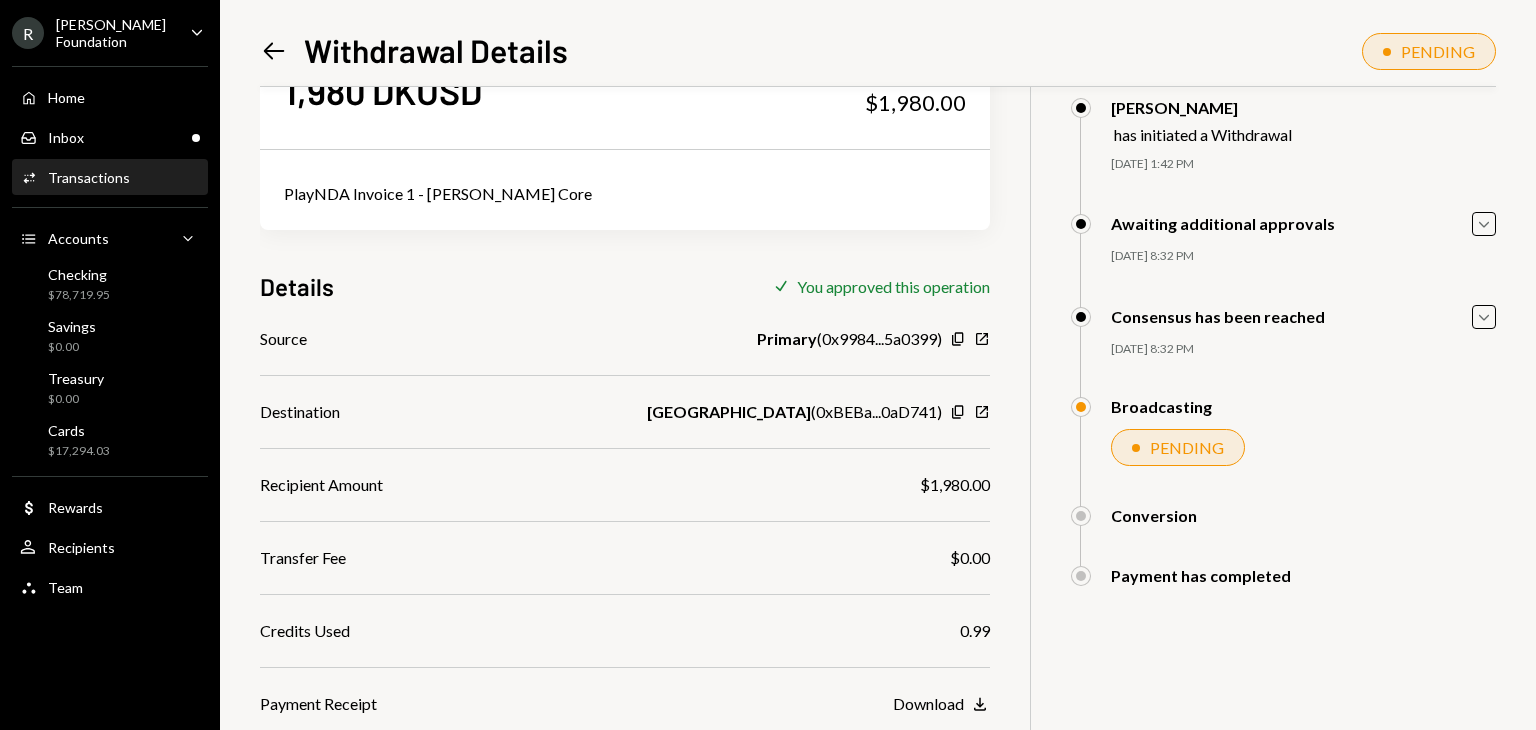 scroll, scrollTop: 0, scrollLeft: 0, axis: both 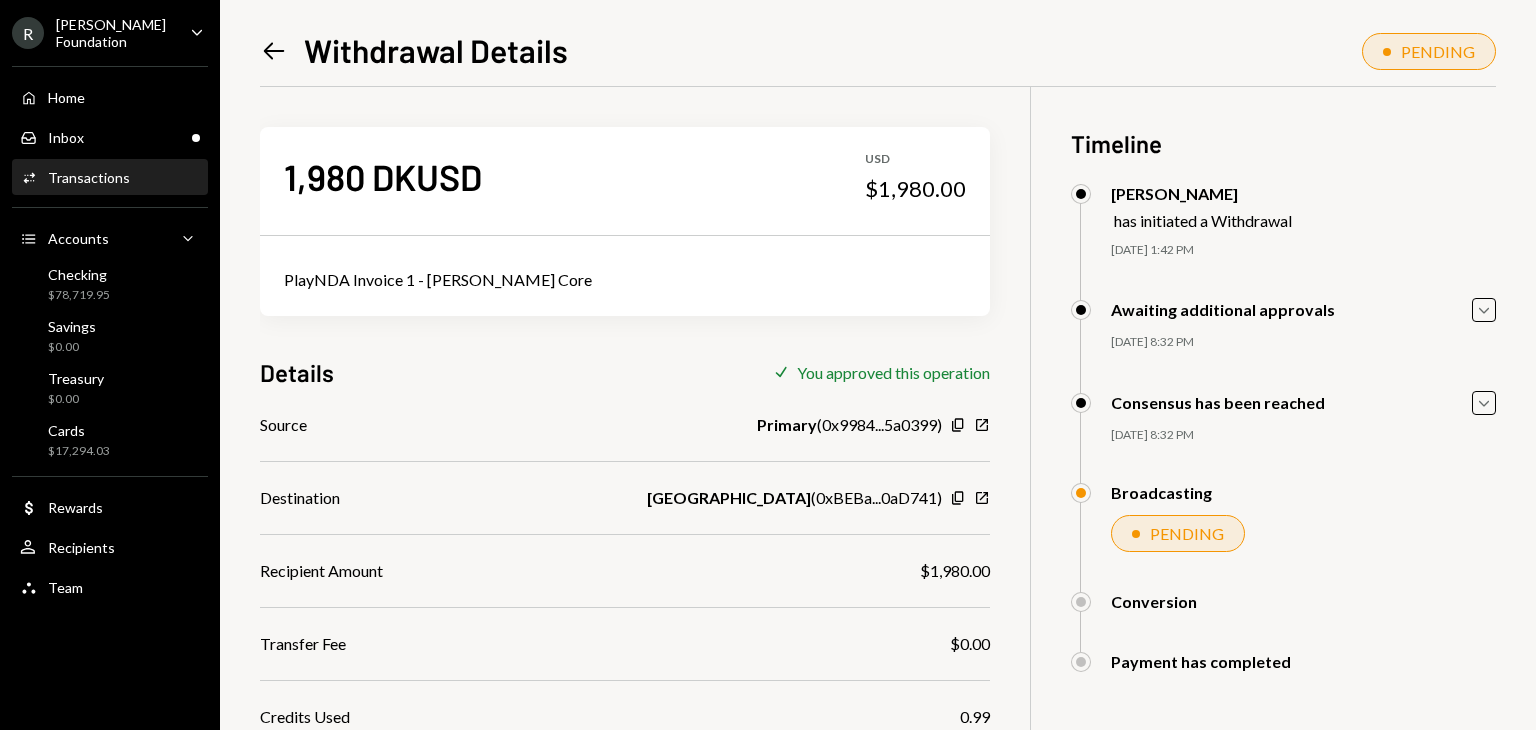 click on "Left Arrow" 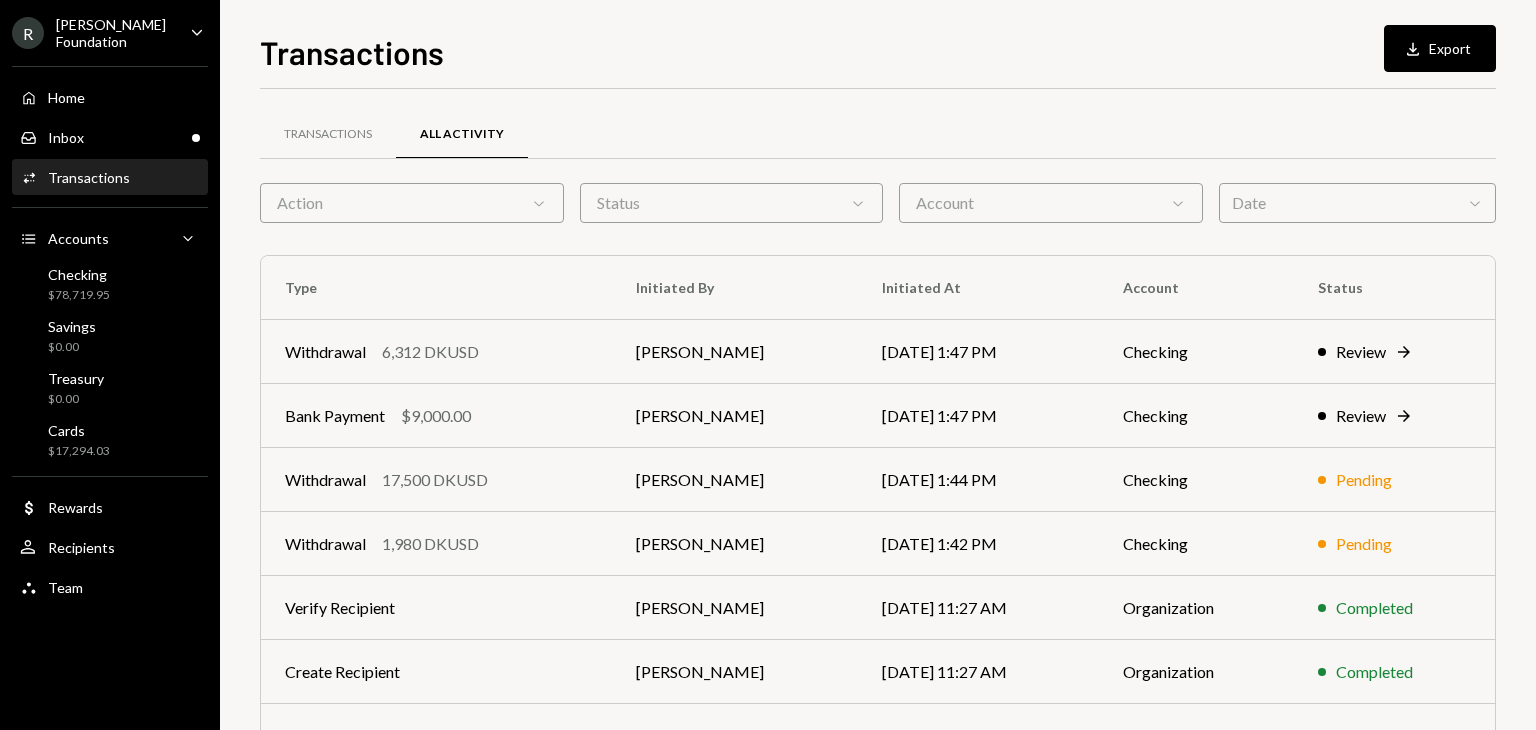 scroll, scrollTop: 0, scrollLeft: 0, axis: both 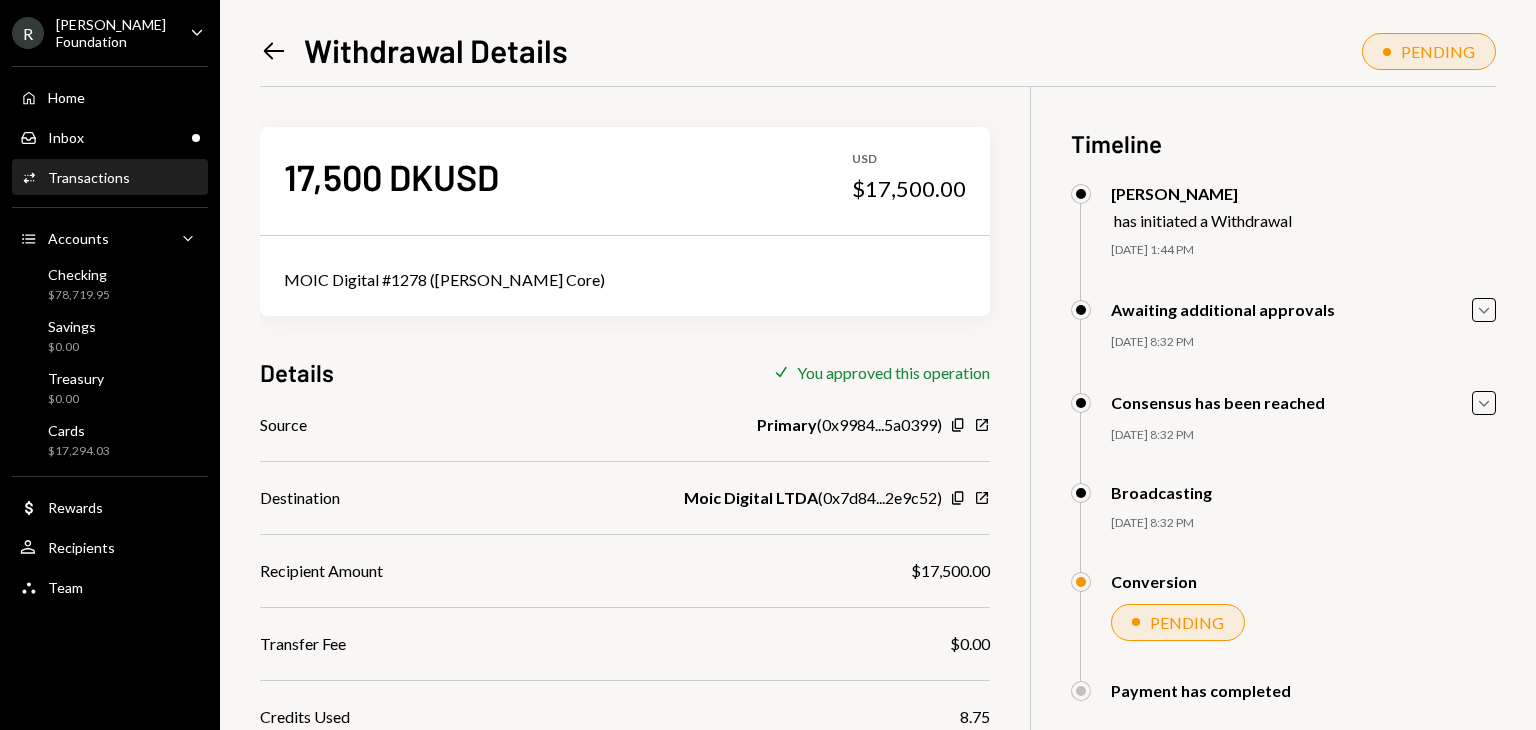 click on "Left Arrow" 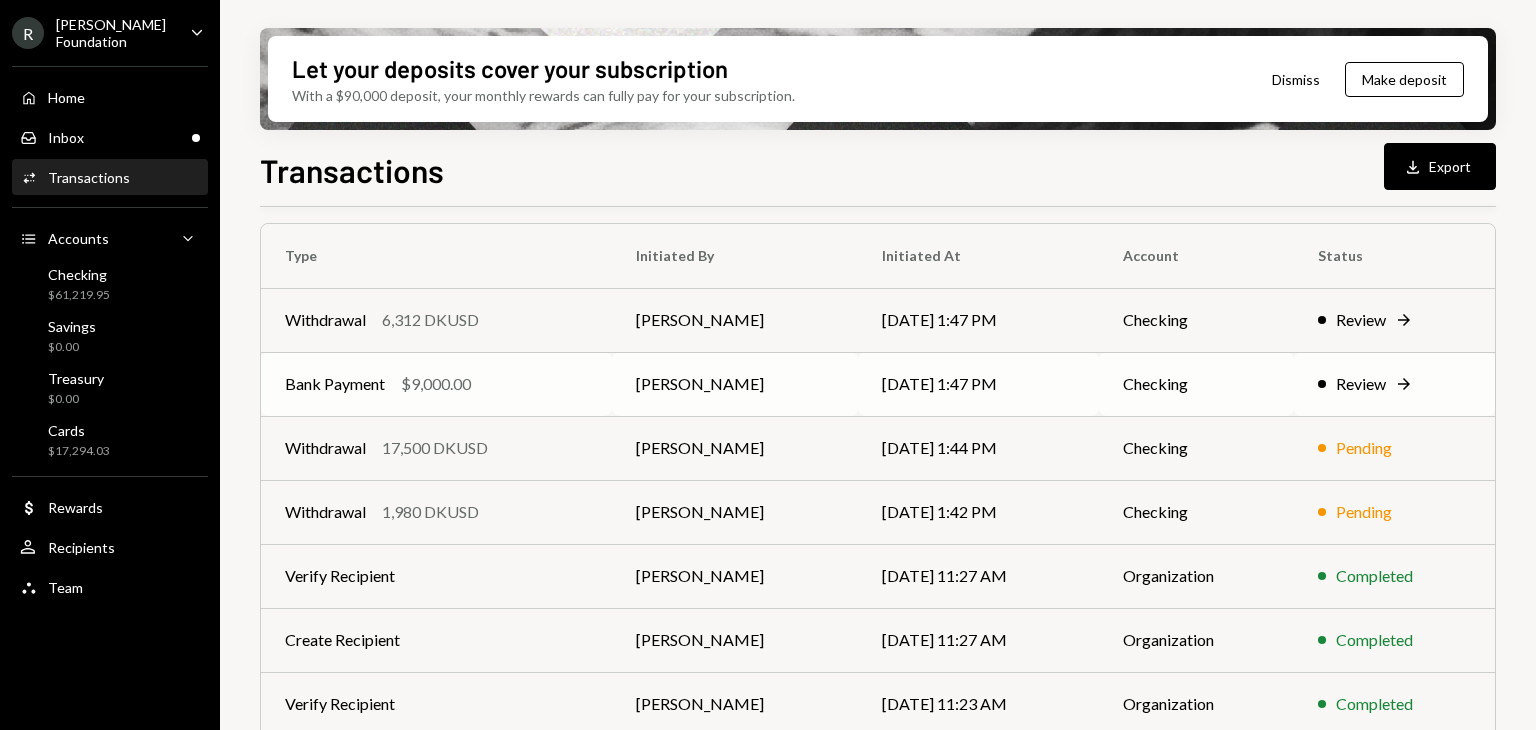 scroll, scrollTop: 151, scrollLeft: 0, axis: vertical 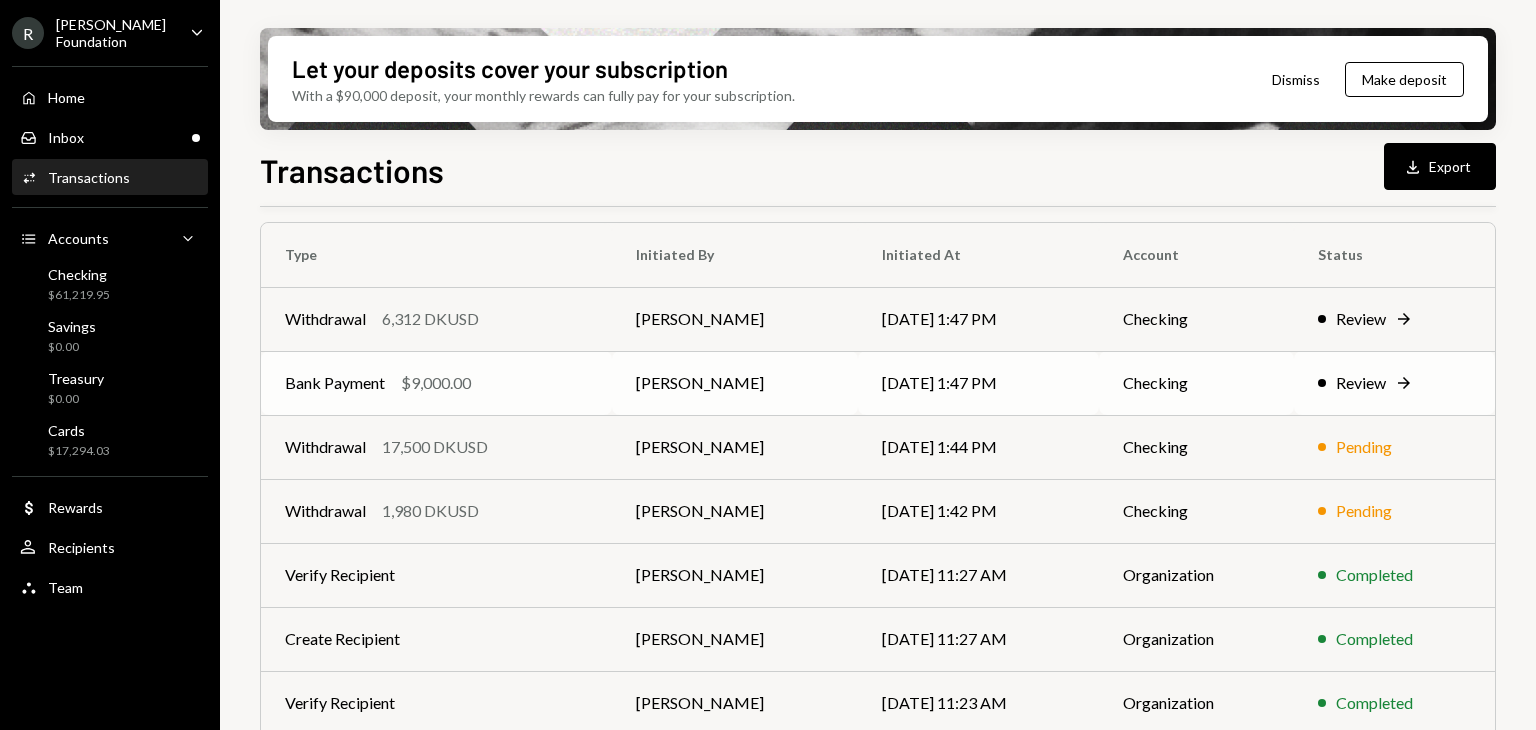 click on "Bank Payment $9,000.00" at bounding box center (436, 383) 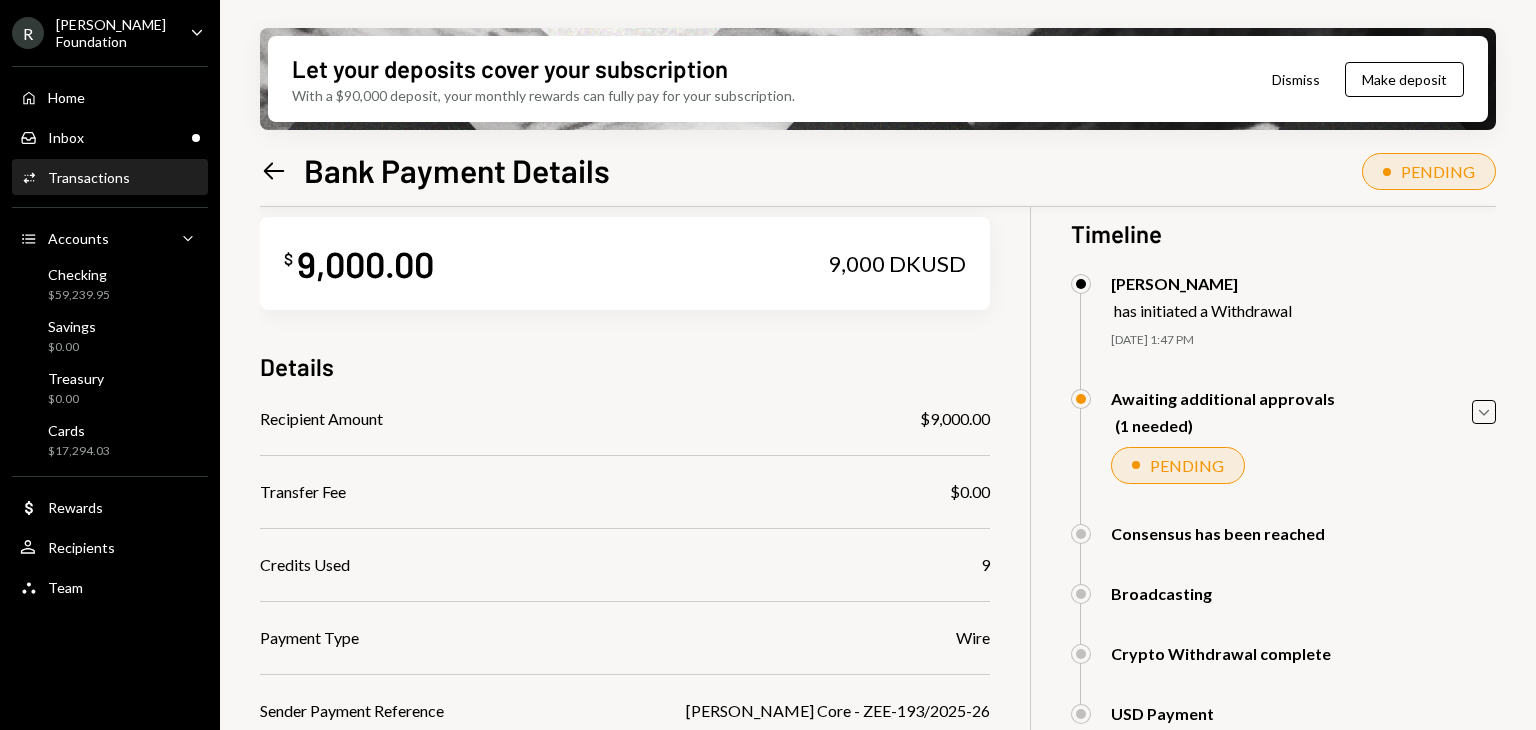 scroll, scrollTop: 0, scrollLeft: 0, axis: both 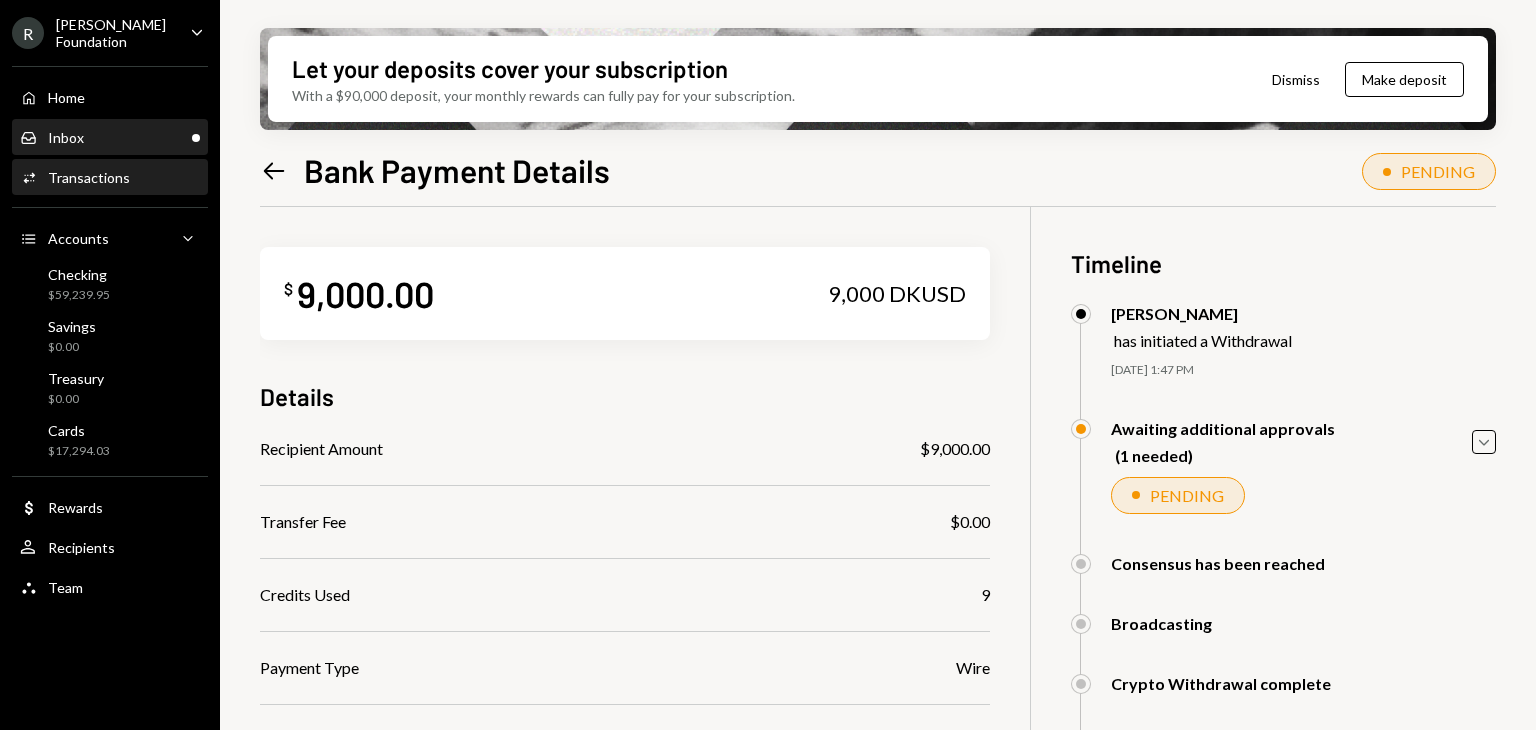 click on "Inbox" at bounding box center (66, 137) 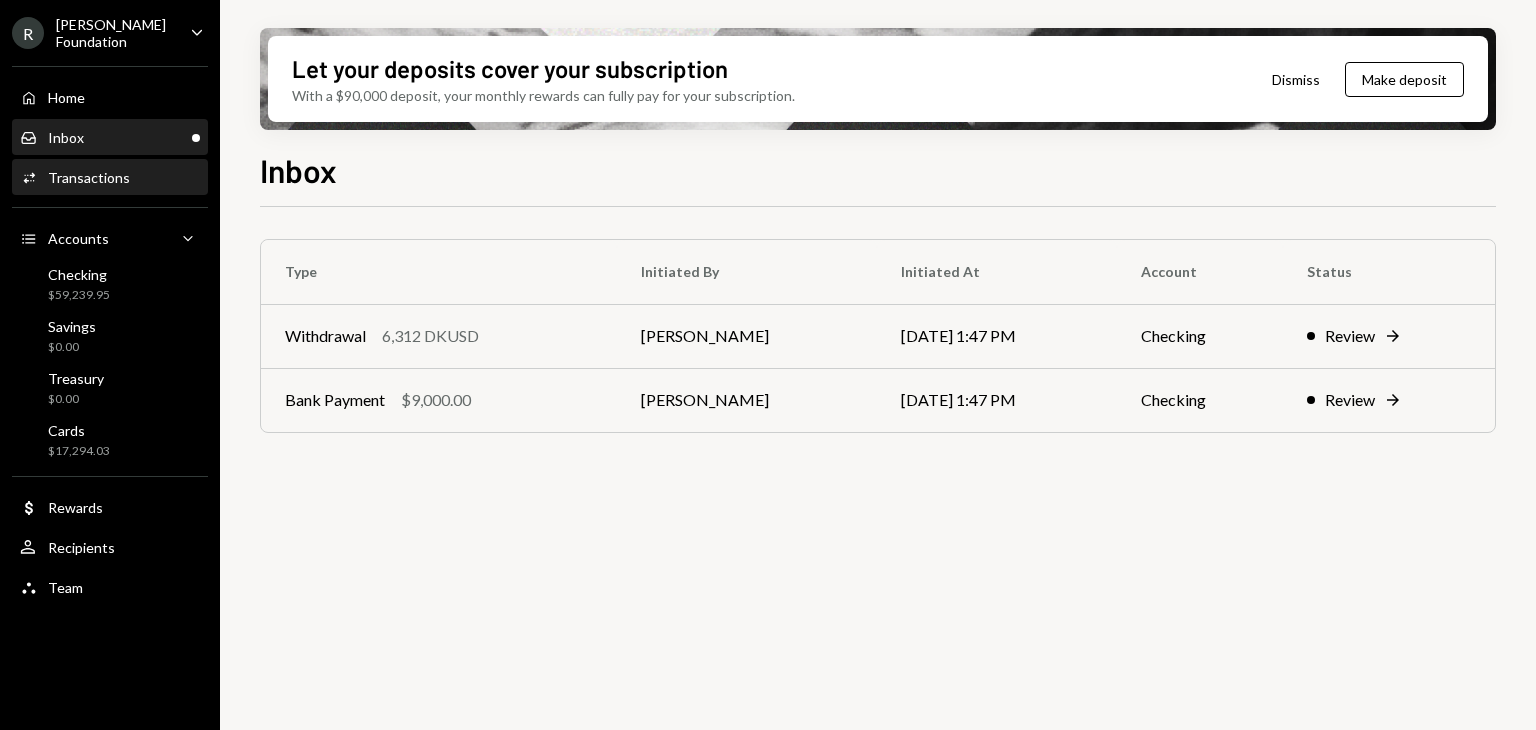 click on "Activities Transactions" at bounding box center (110, 178) 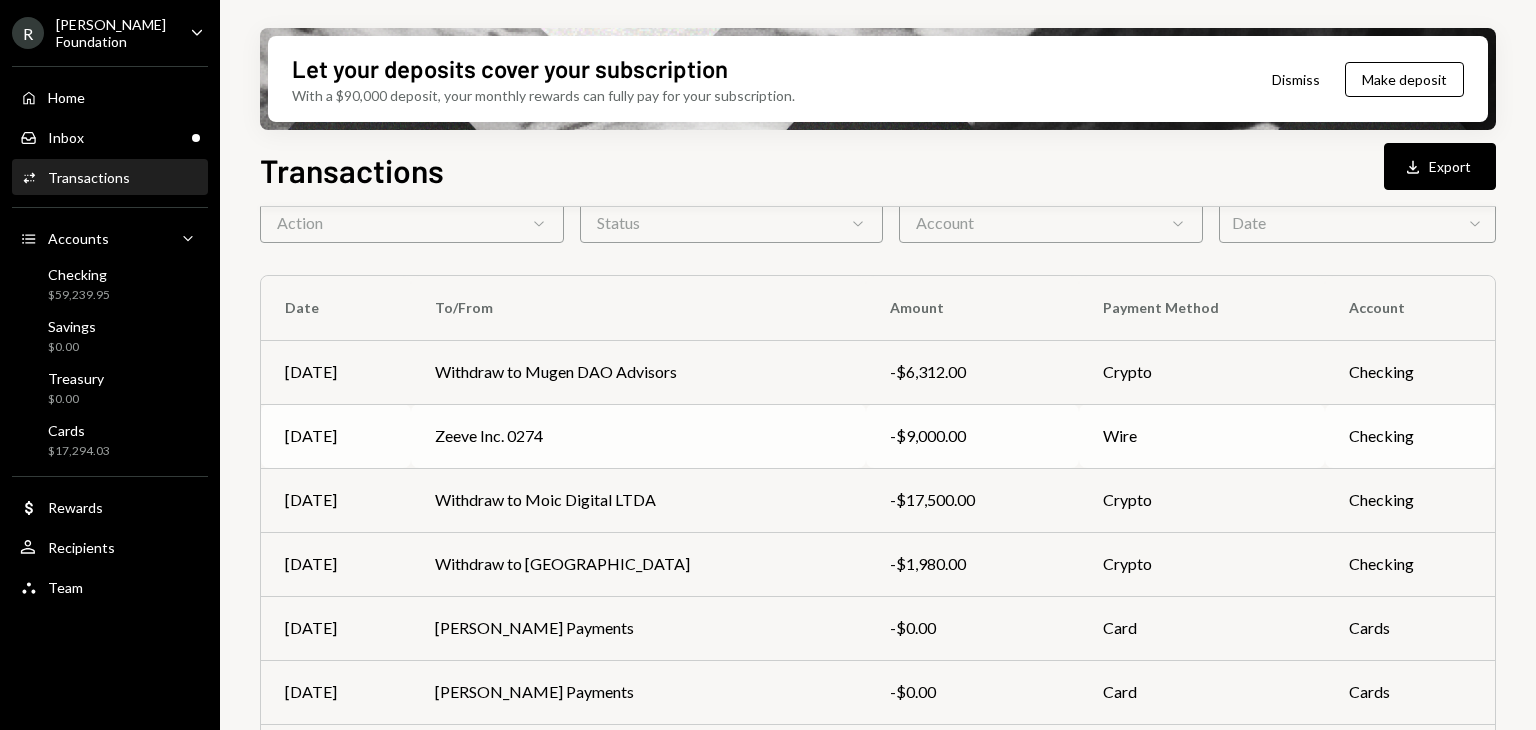 scroll, scrollTop: 0, scrollLeft: 0, axis: both 